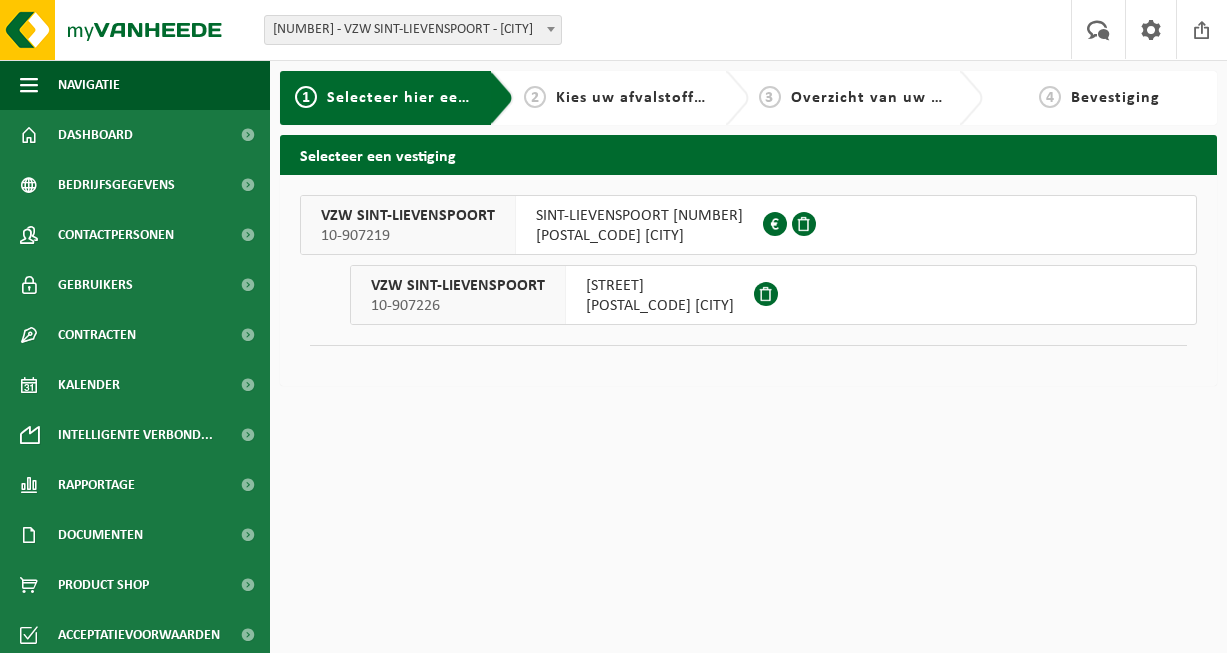 scroll, scrollTop: 0, scrollLeft: 0, axis: both 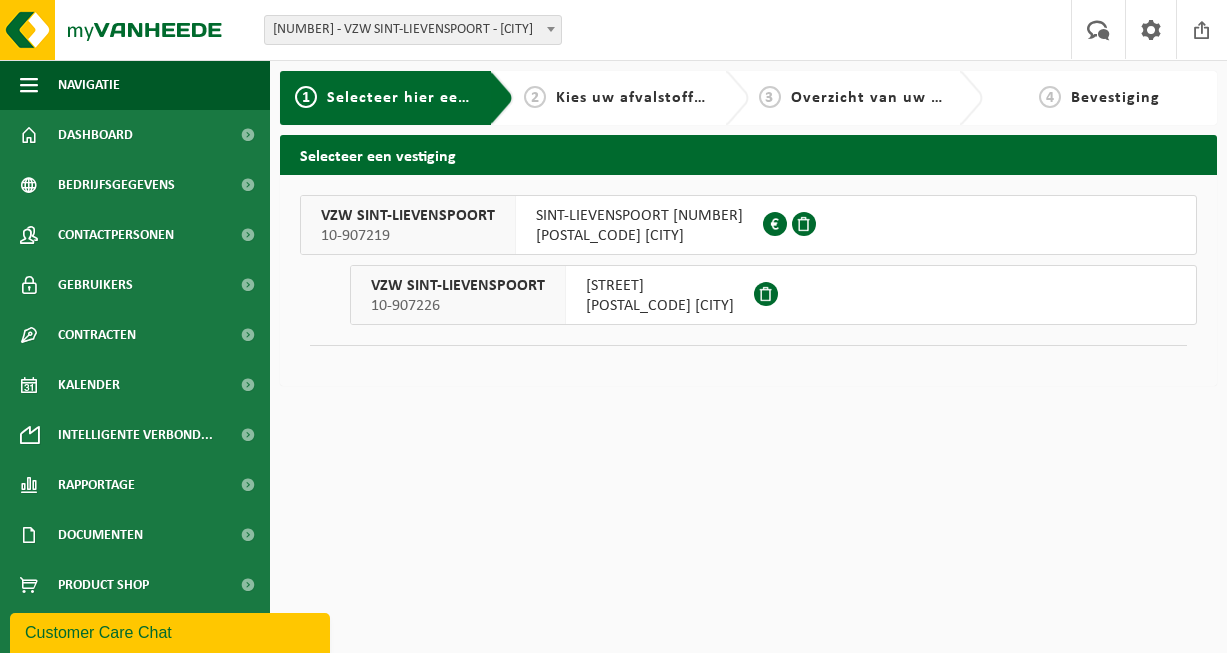 click on "9000 GENT" at bounding box center (660, 306) 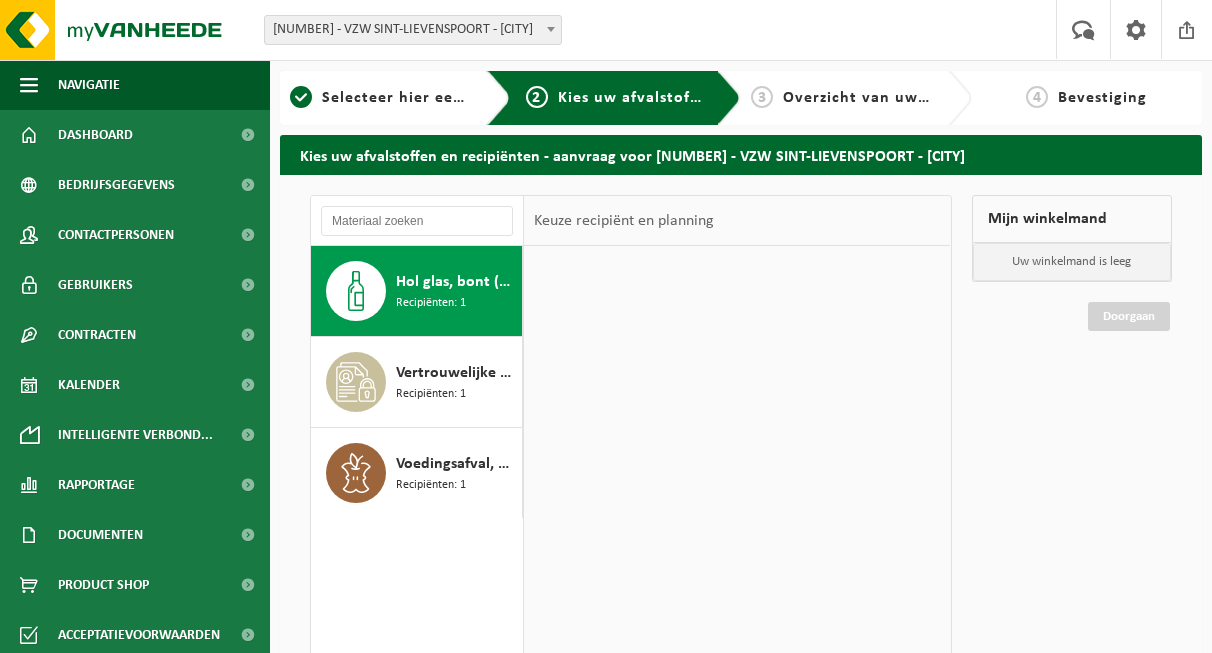 scroll, scrollTop: 0, scrollLeft: 0, axis: both 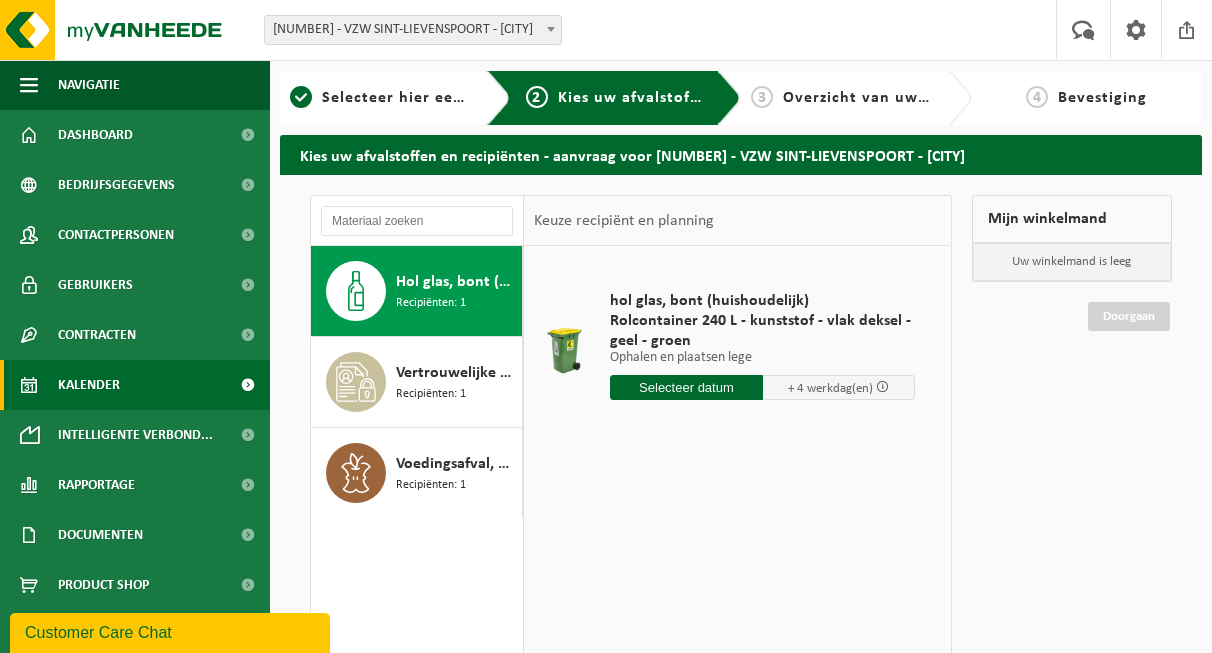 click on "Kalender" at bounding box center [89, 385] 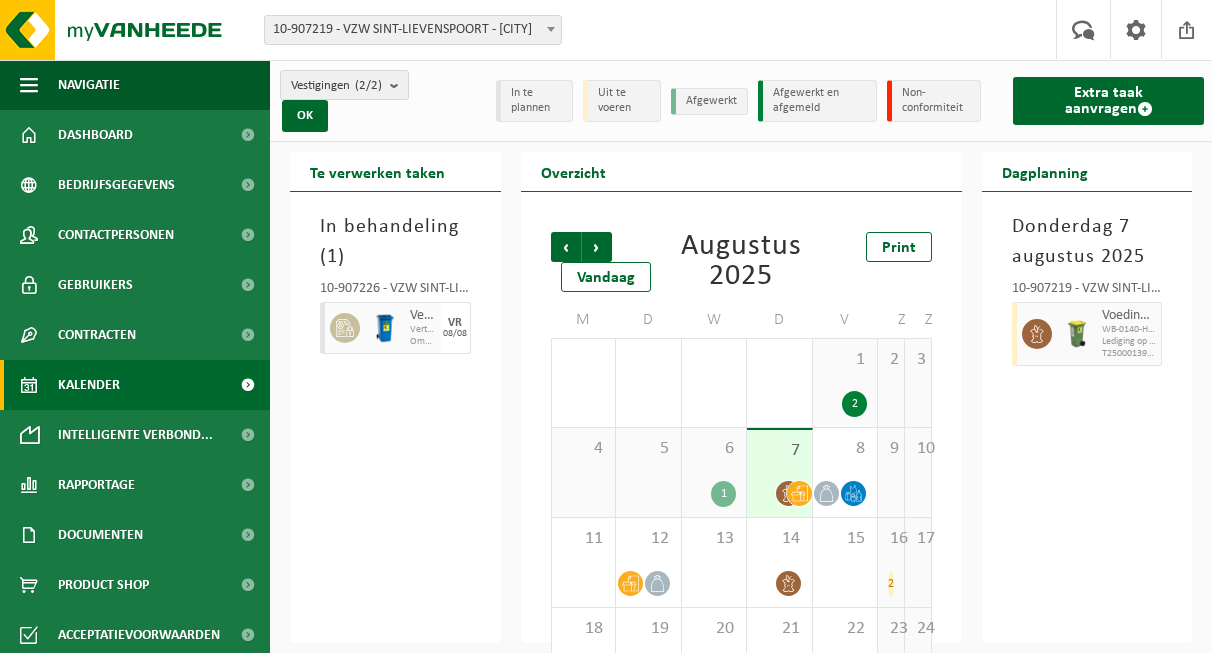 scroll, scrollTop: 0, scrollLeft: 0, axis: both 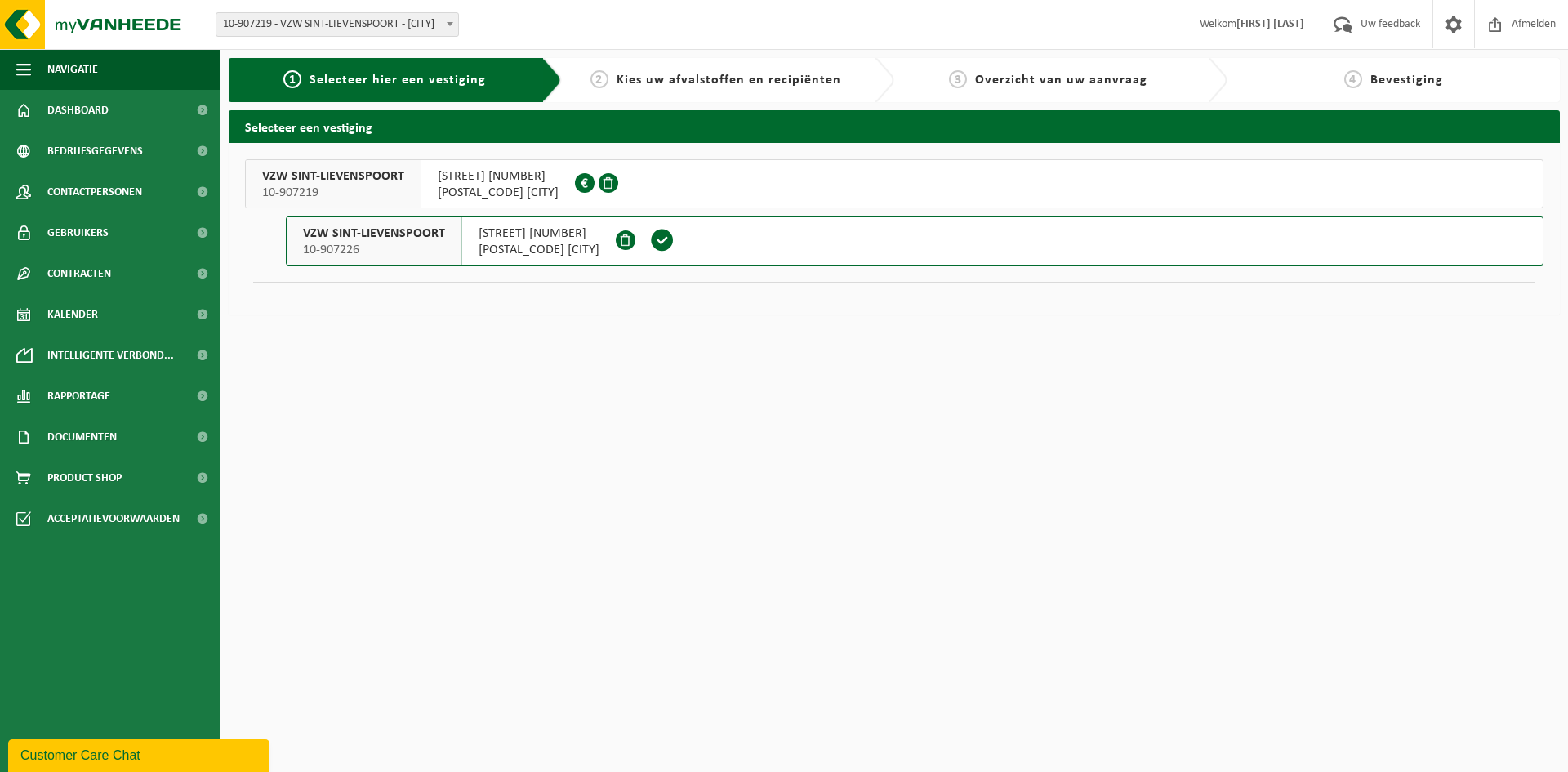 click on "9000 GENT" at bounding box center [539, 250] 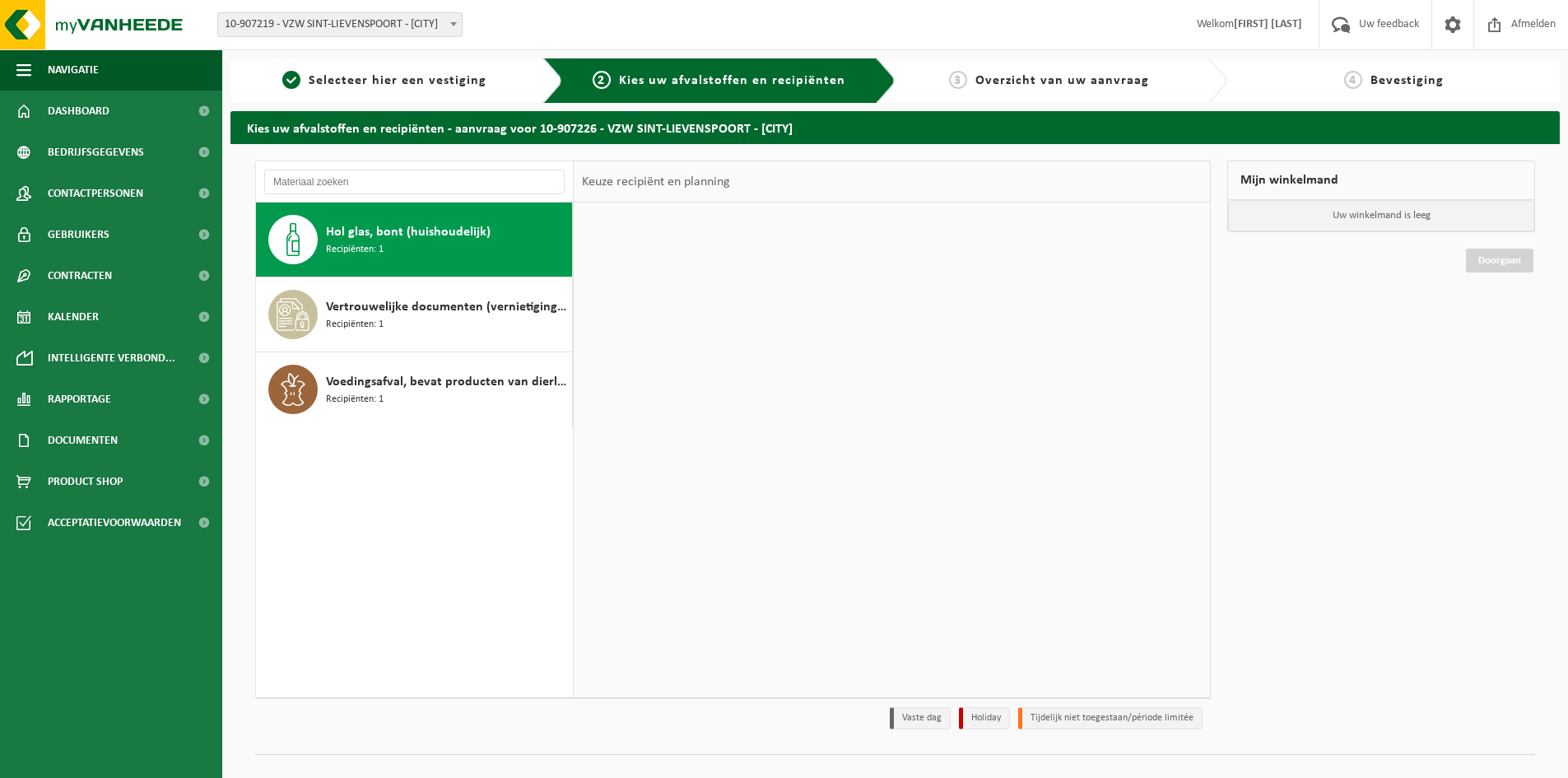 scroll, scrollTop: 0, scrollLeft: 0, axis: both 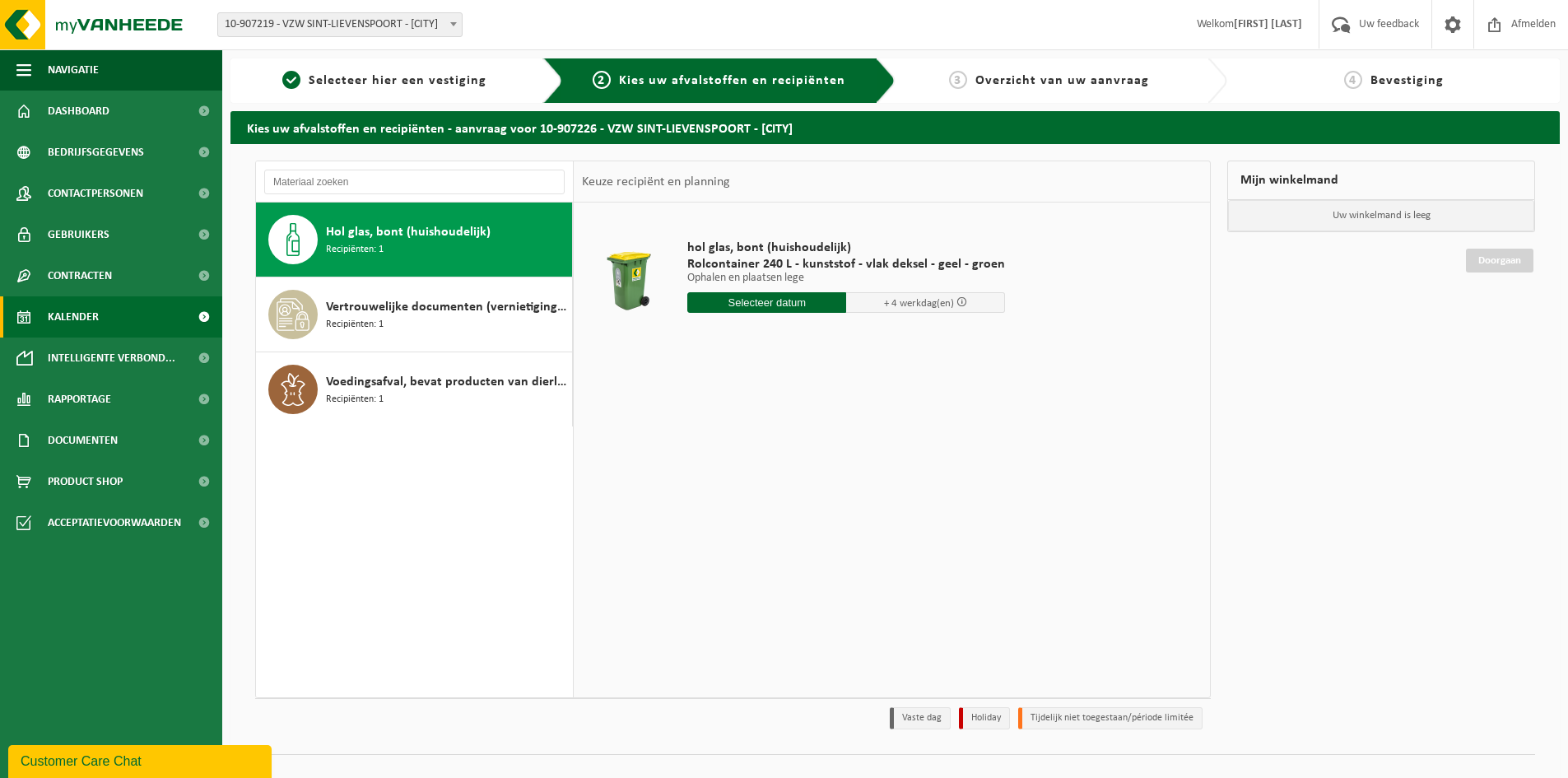 click on "Kalender" at bounding box center (73, 317) 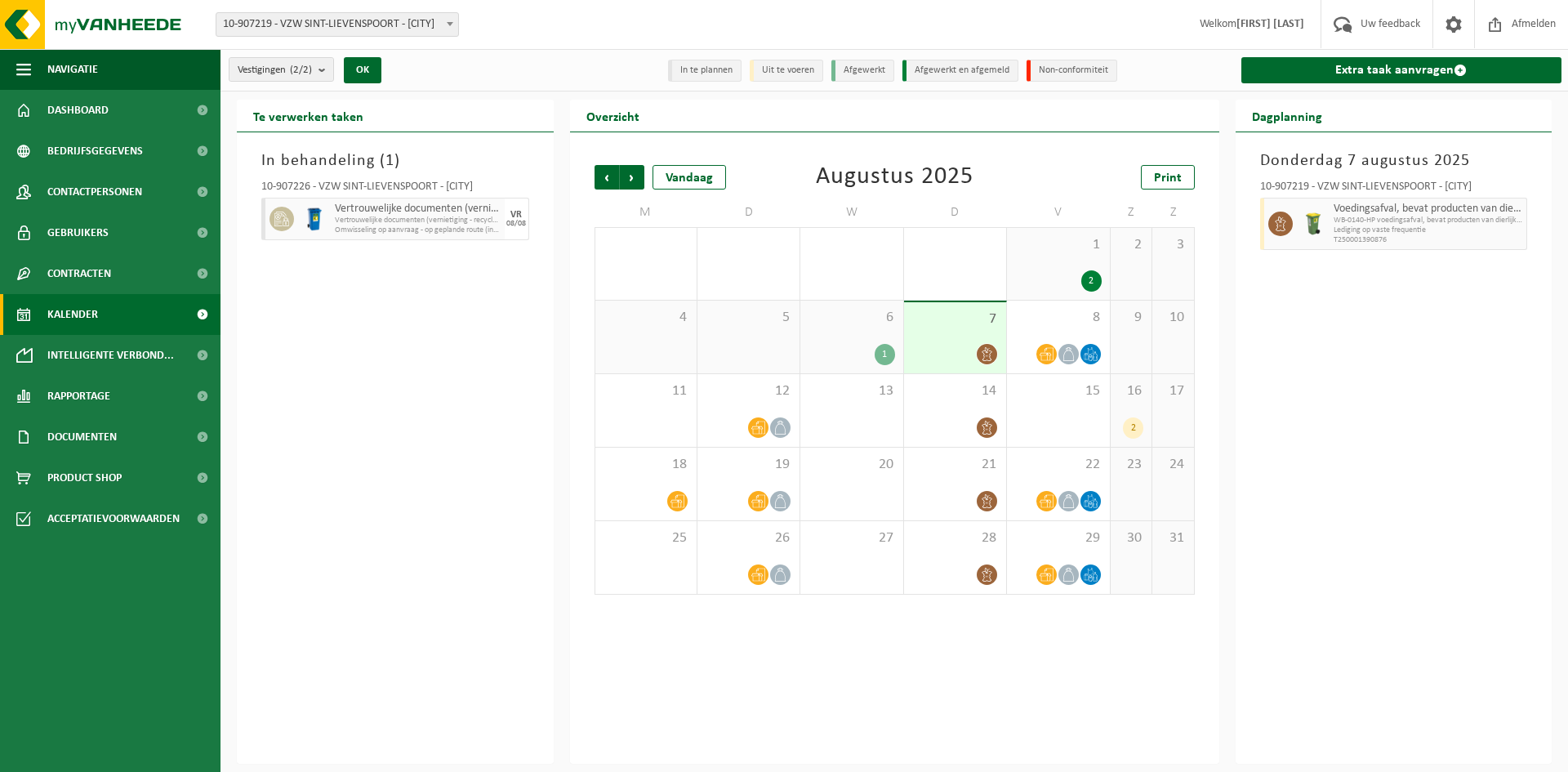scroll, scrollTop: 0, scrollLeft: 0, axis: both 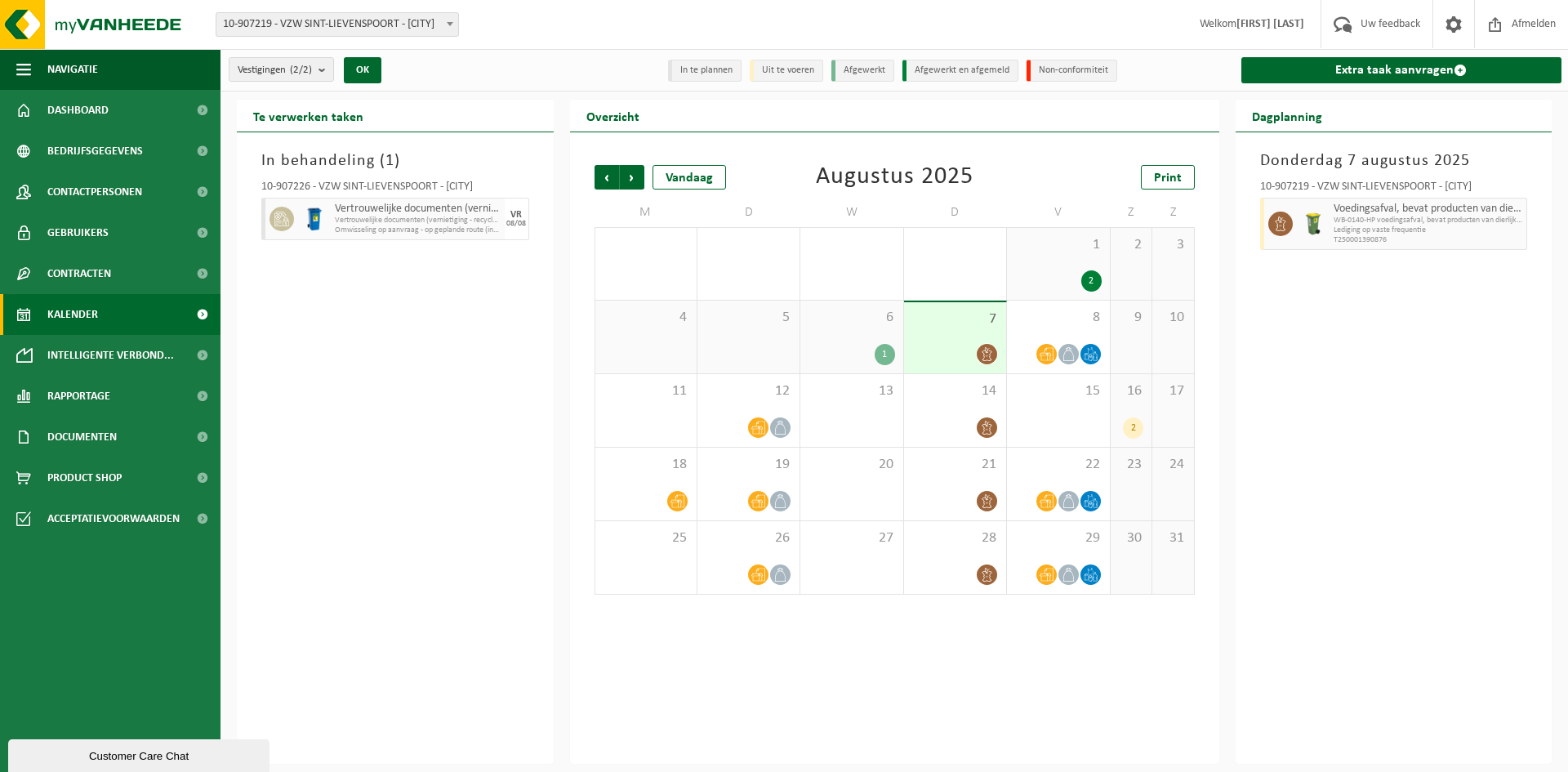 click on "Vertrouwelijke documenten (vernietiging - recyclage)" at bounding box center (417, 221) 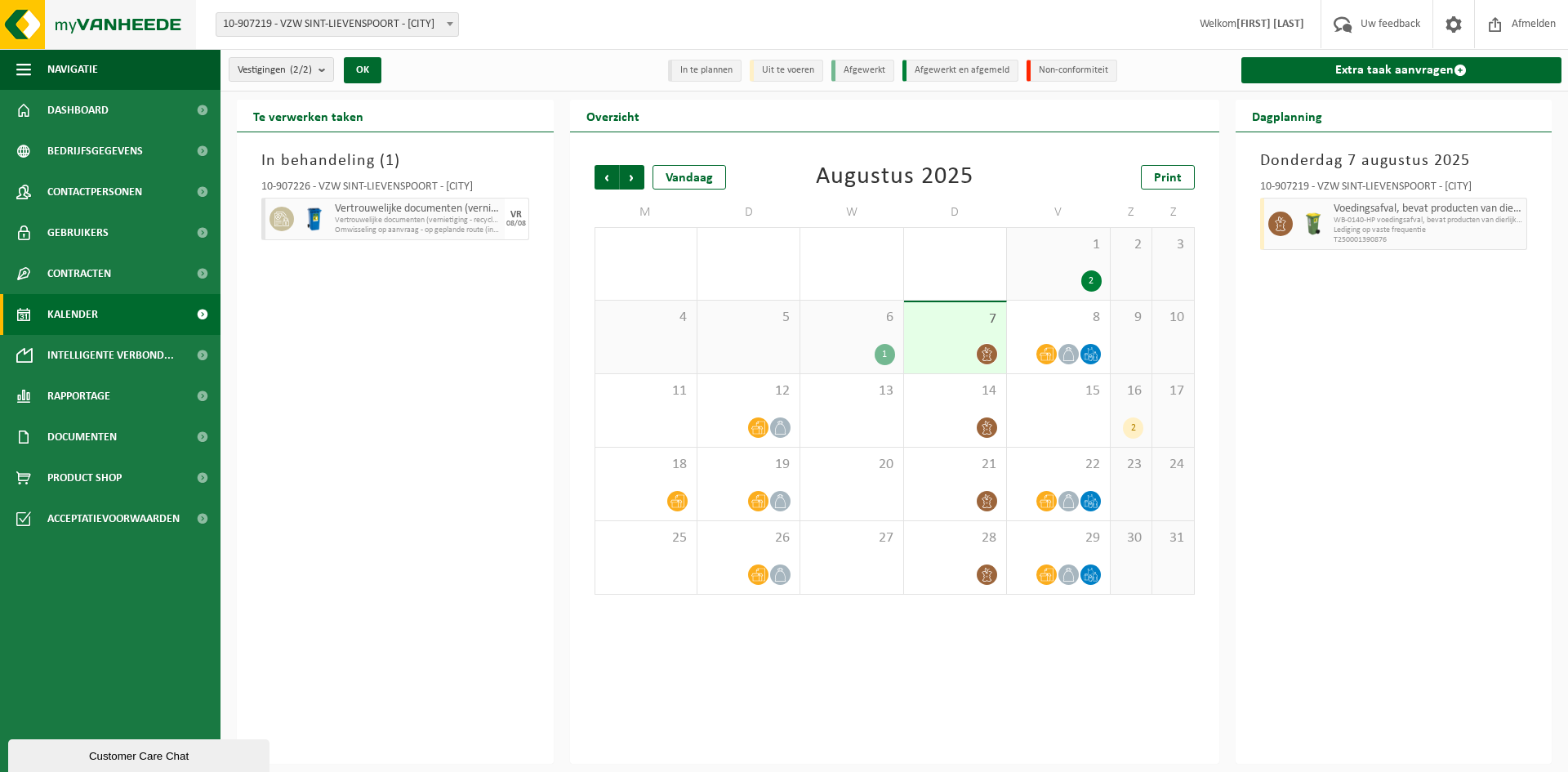 click at bounding box center (98, 25) 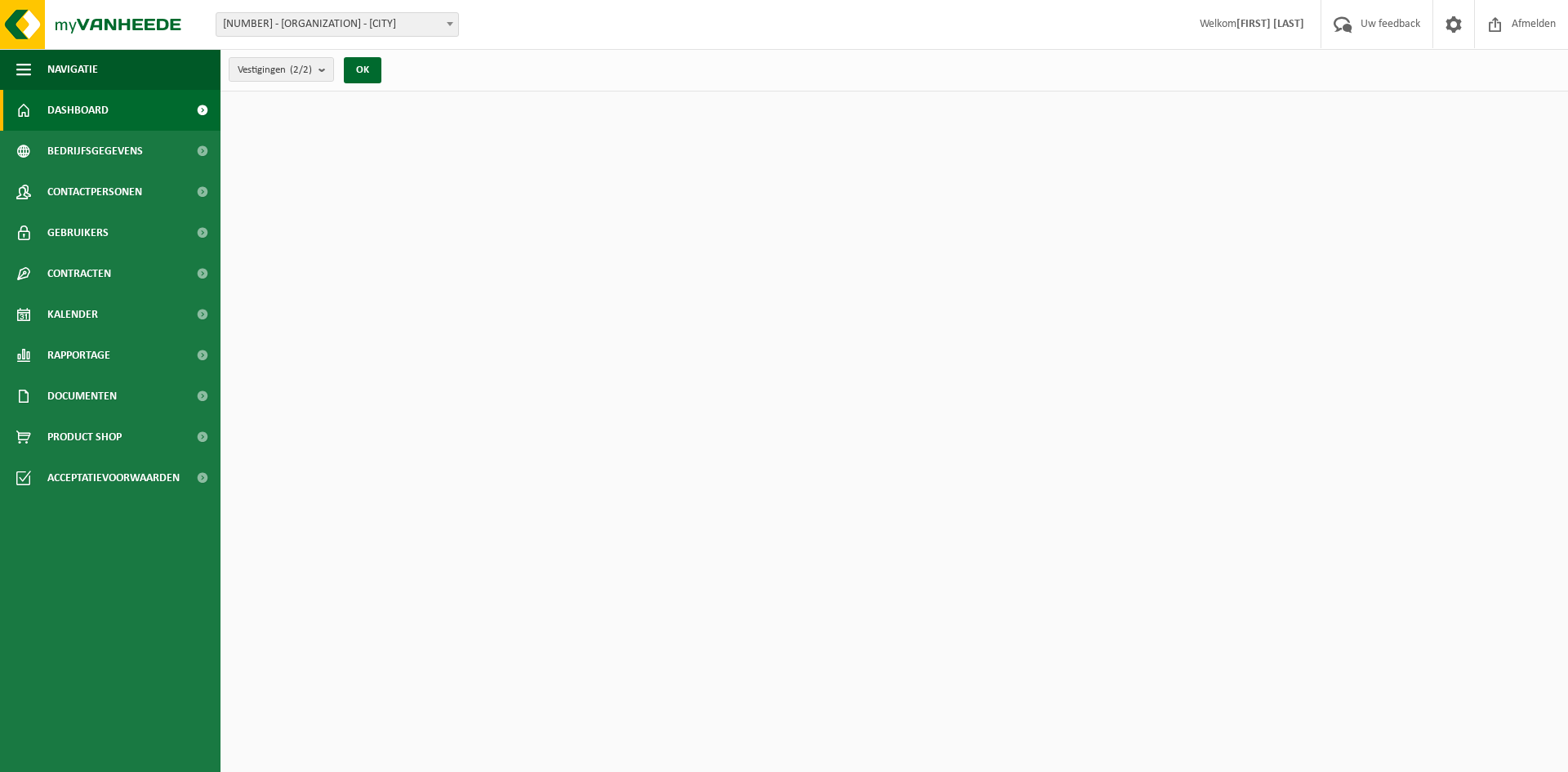 scroll, scrollTop: 0, scrollLeft: 0, axis: both 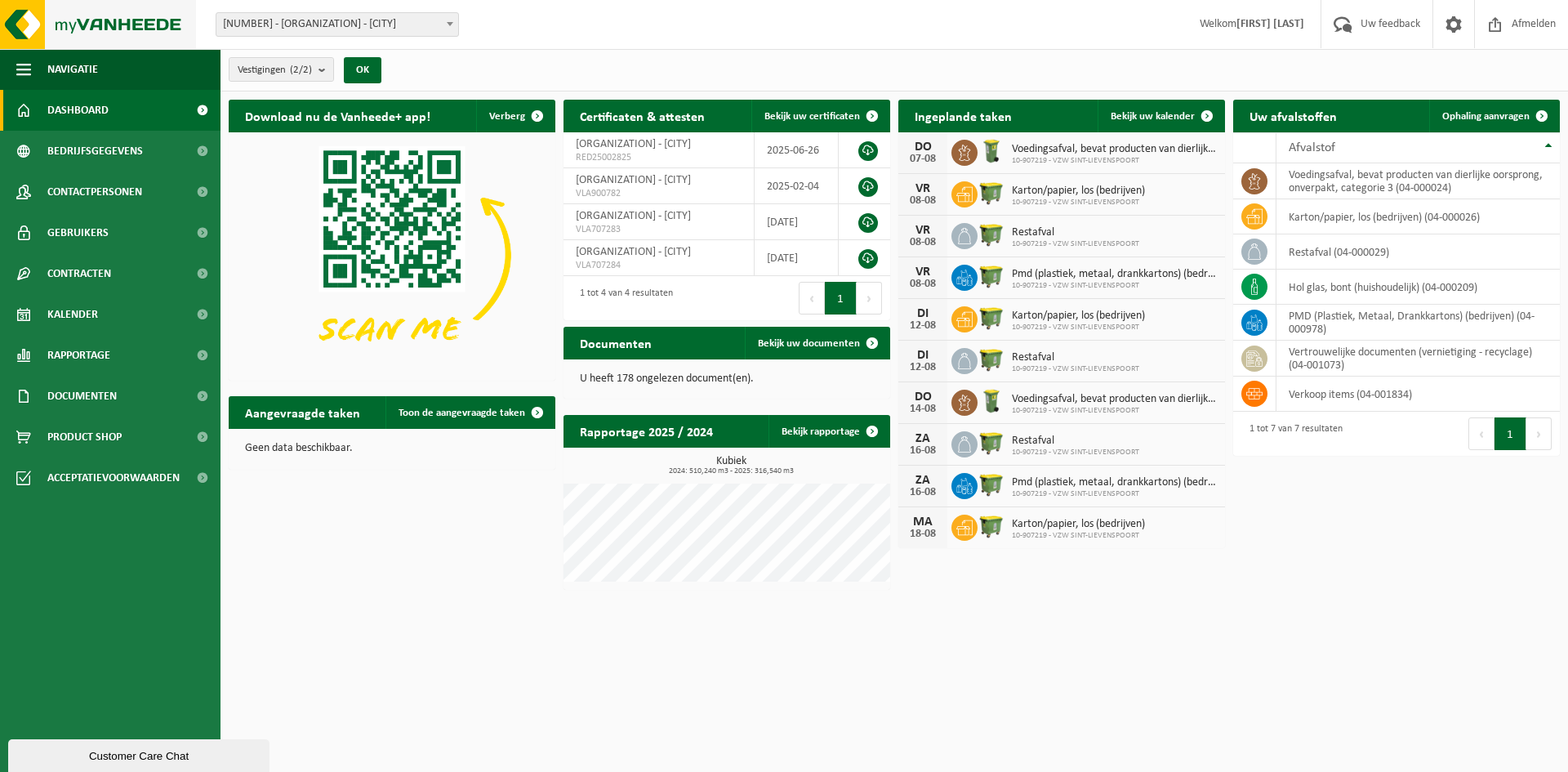 click at bounding box center (98, 25) 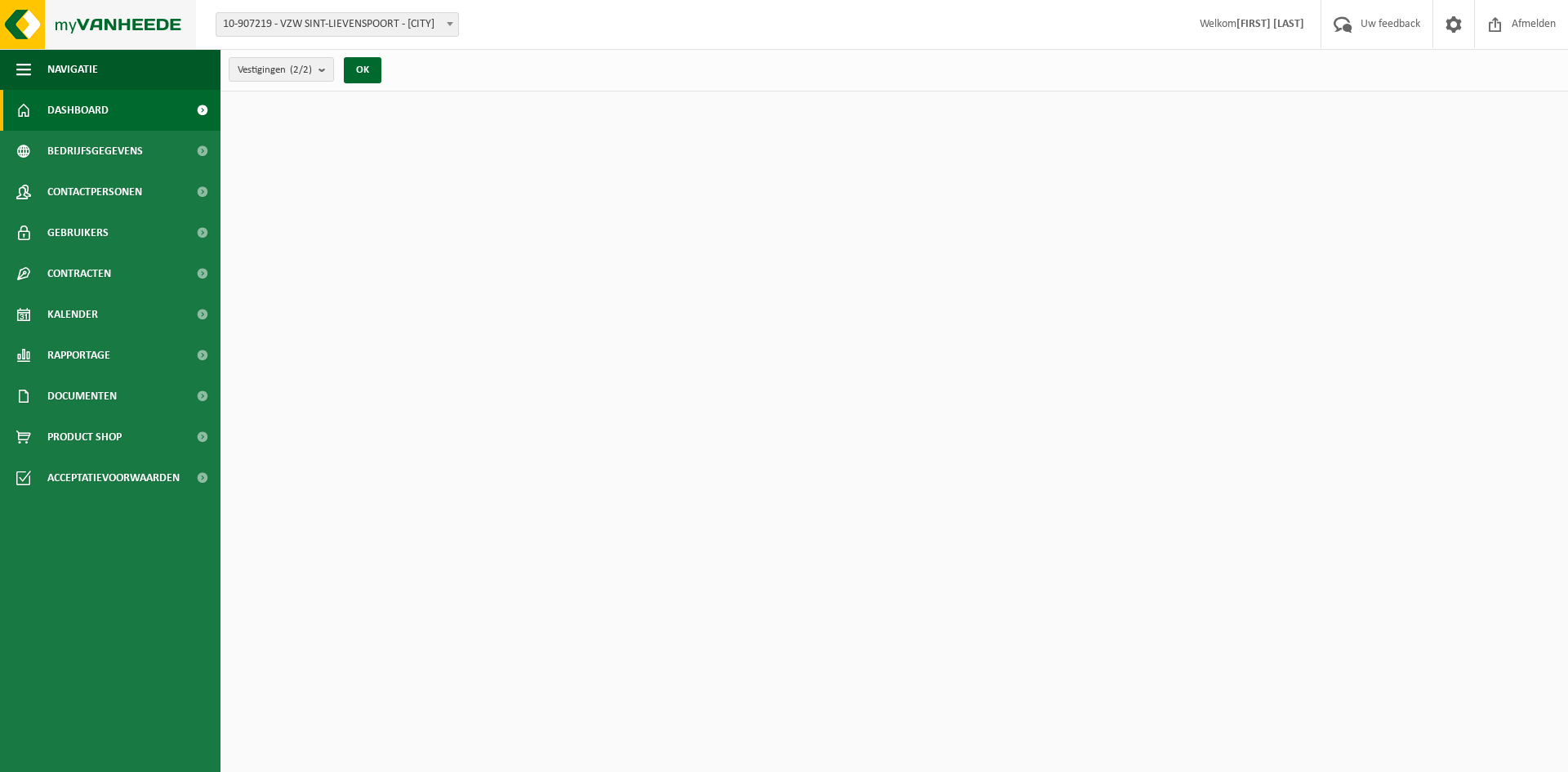 scroll, scrollTop: 0, scrollLeft: 0, axis: both 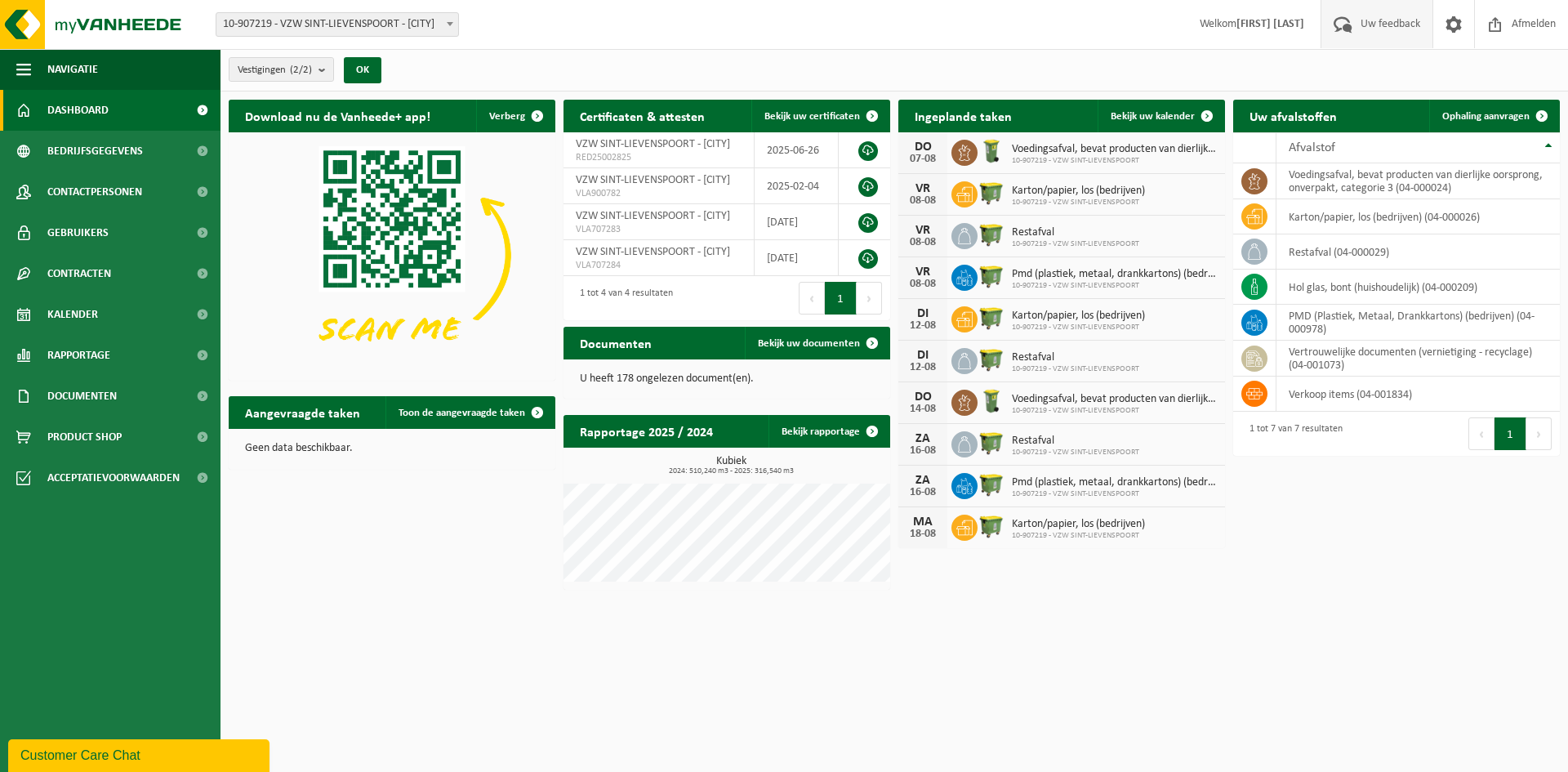 click on "Uw feedback" at bounding box center (1390, 24) 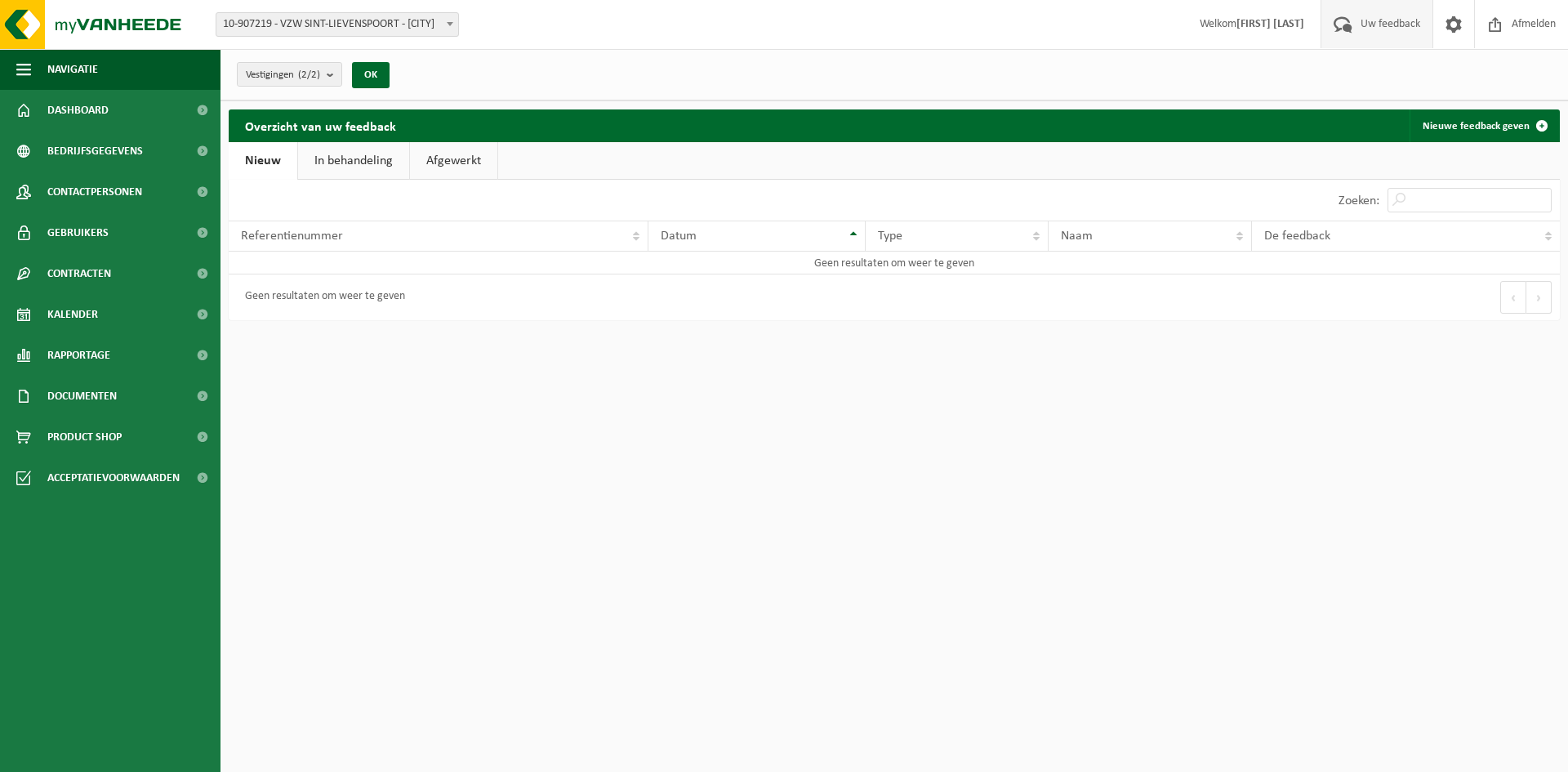 scroll, scrollTop: 0, scrollLeft: 0, axis: both 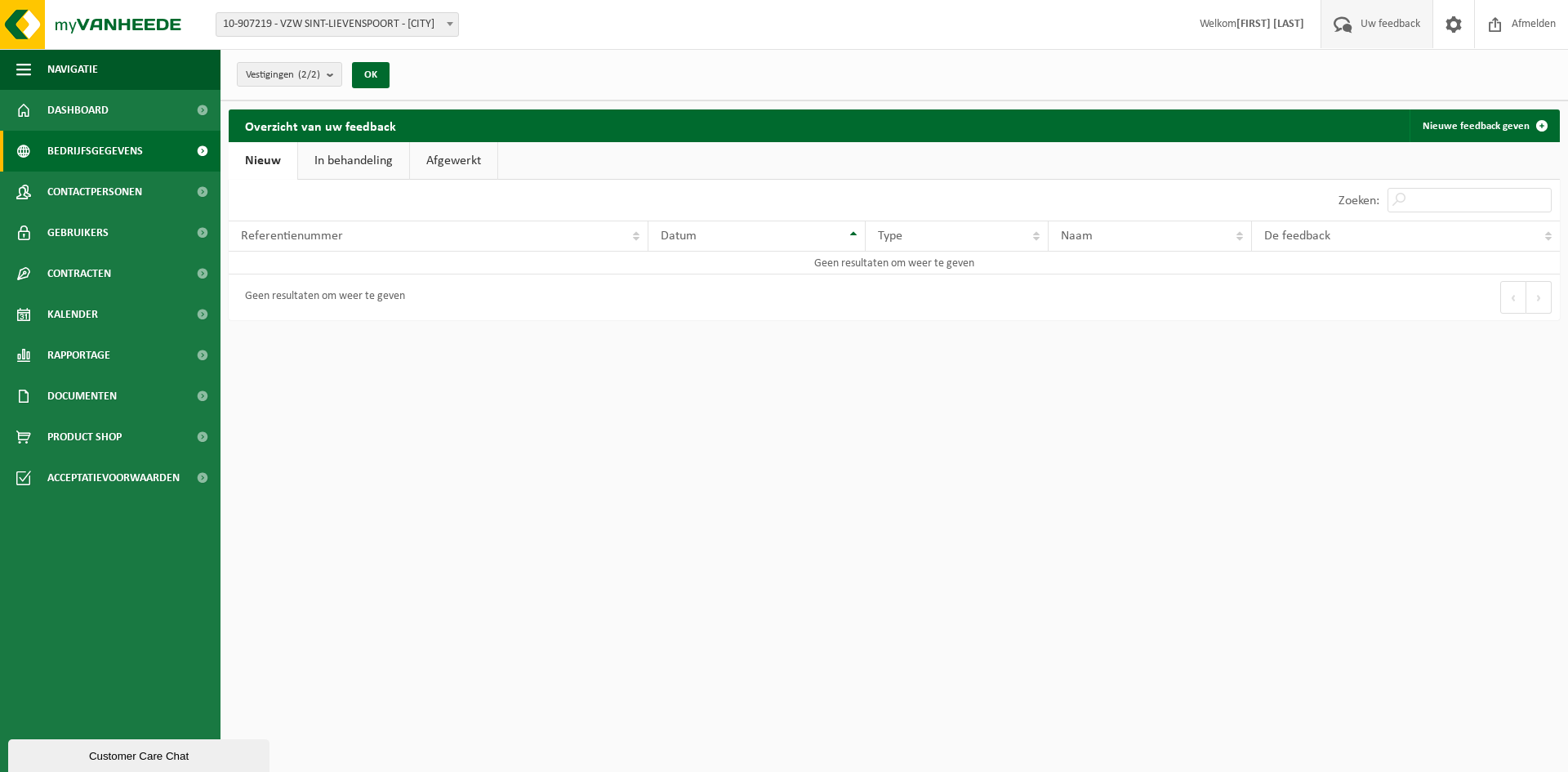 click on "Bedrijfsgegevens" at bounding box center [95, 151] 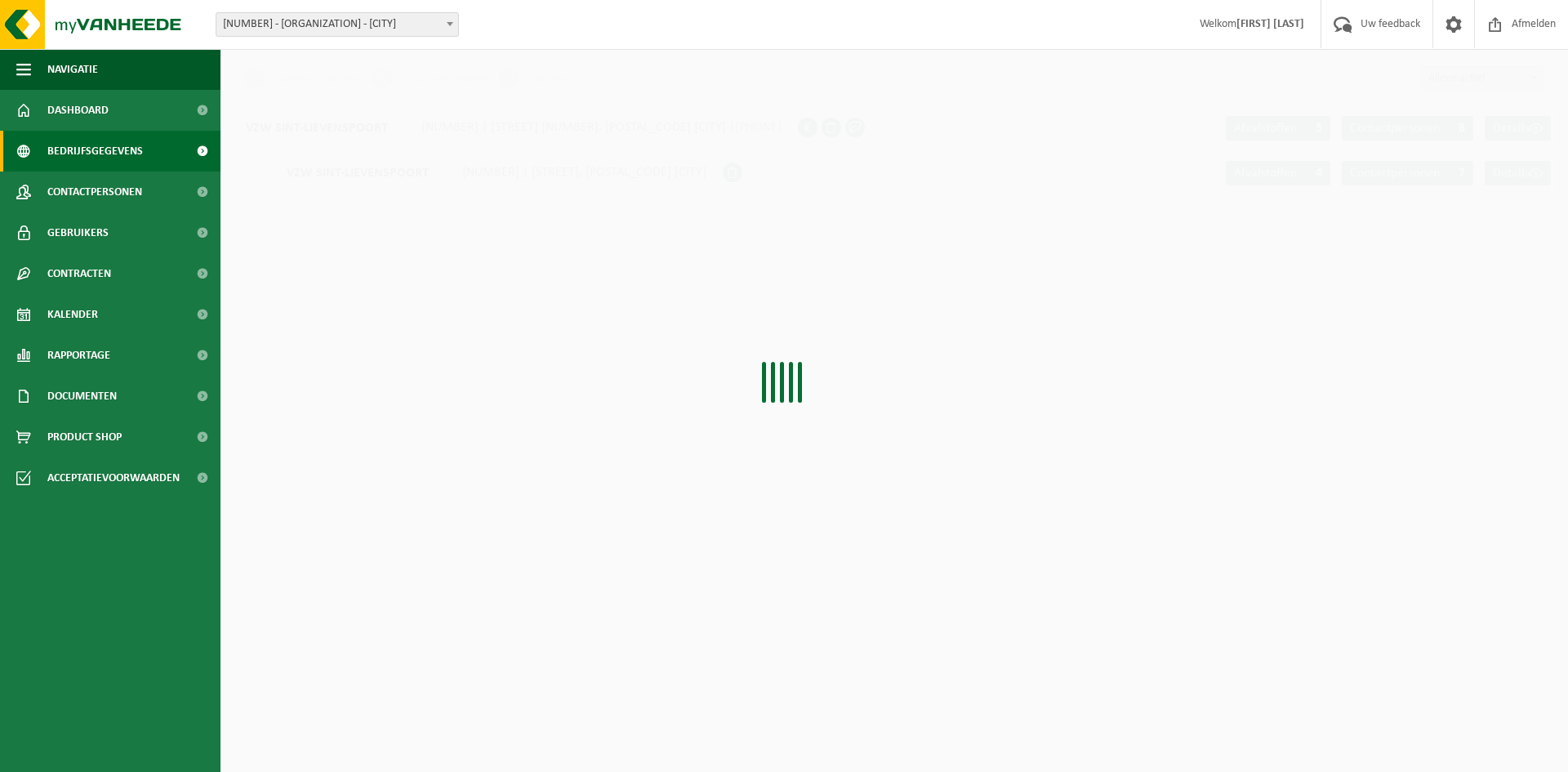 scroll, scrollTop: 0, scrollLeft: 0, axis: both 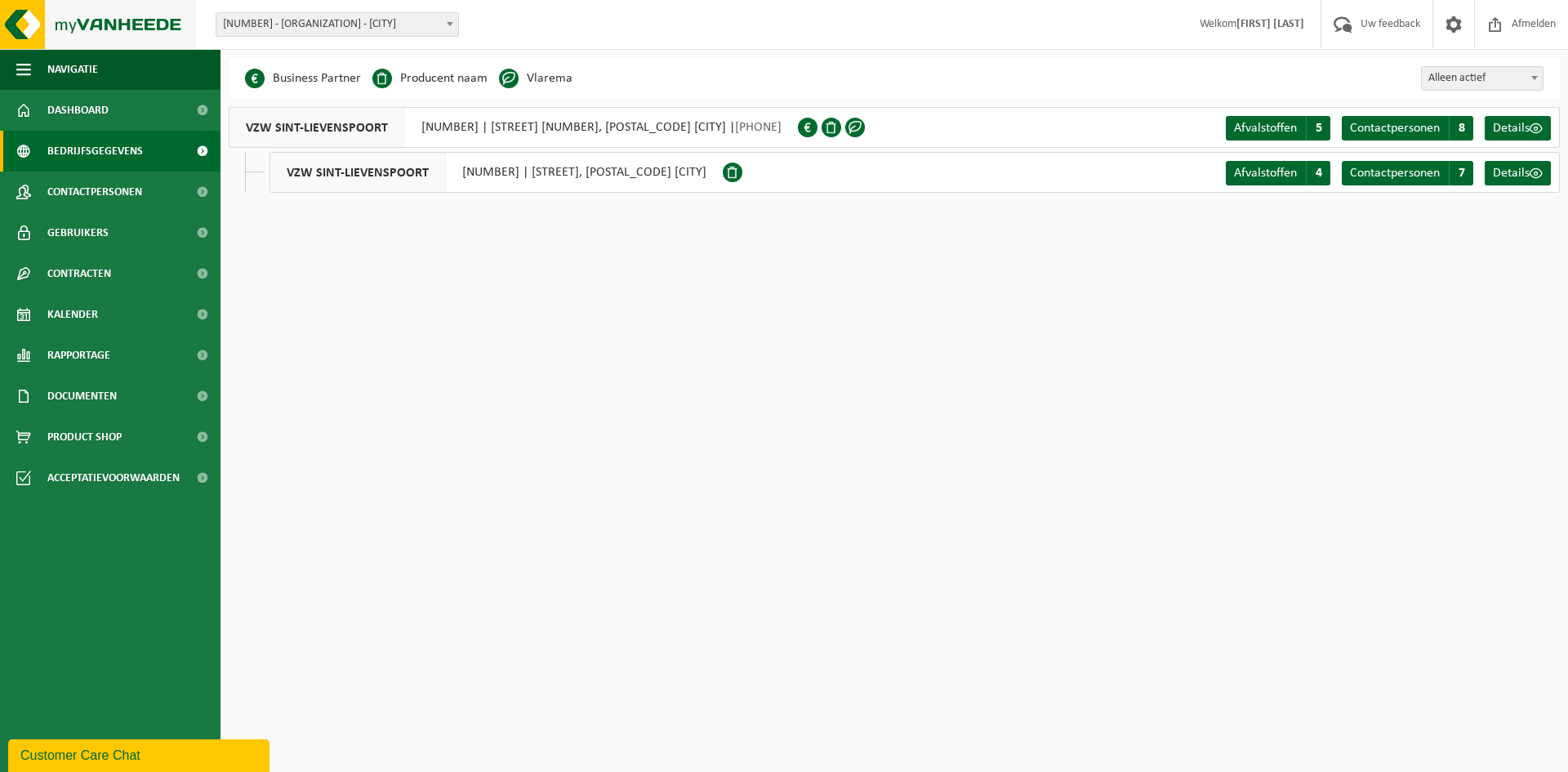 click at bounding box center (98, 25) 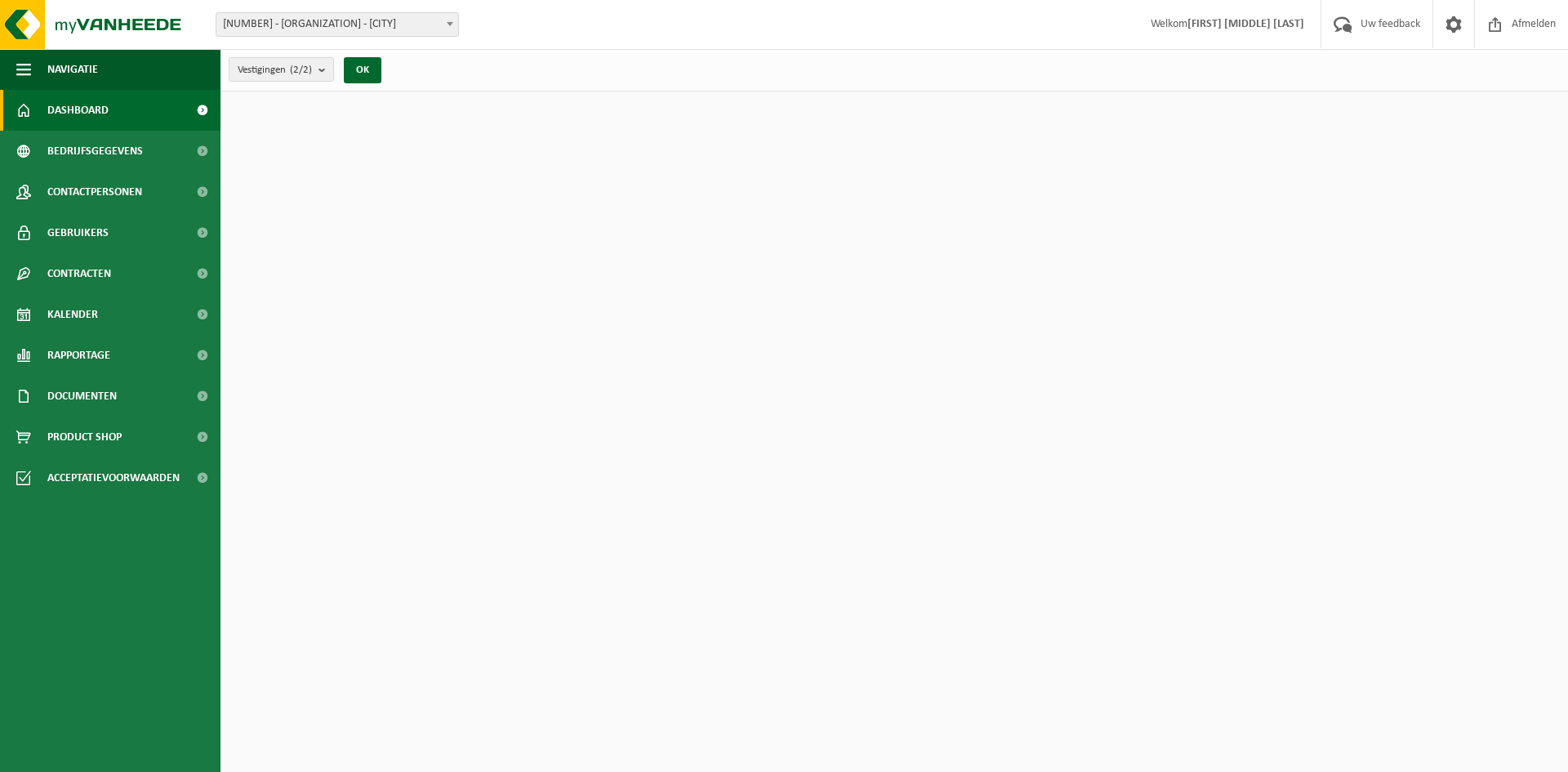scroll, scrollTop: 0, scrollLeft: 0, axis: both 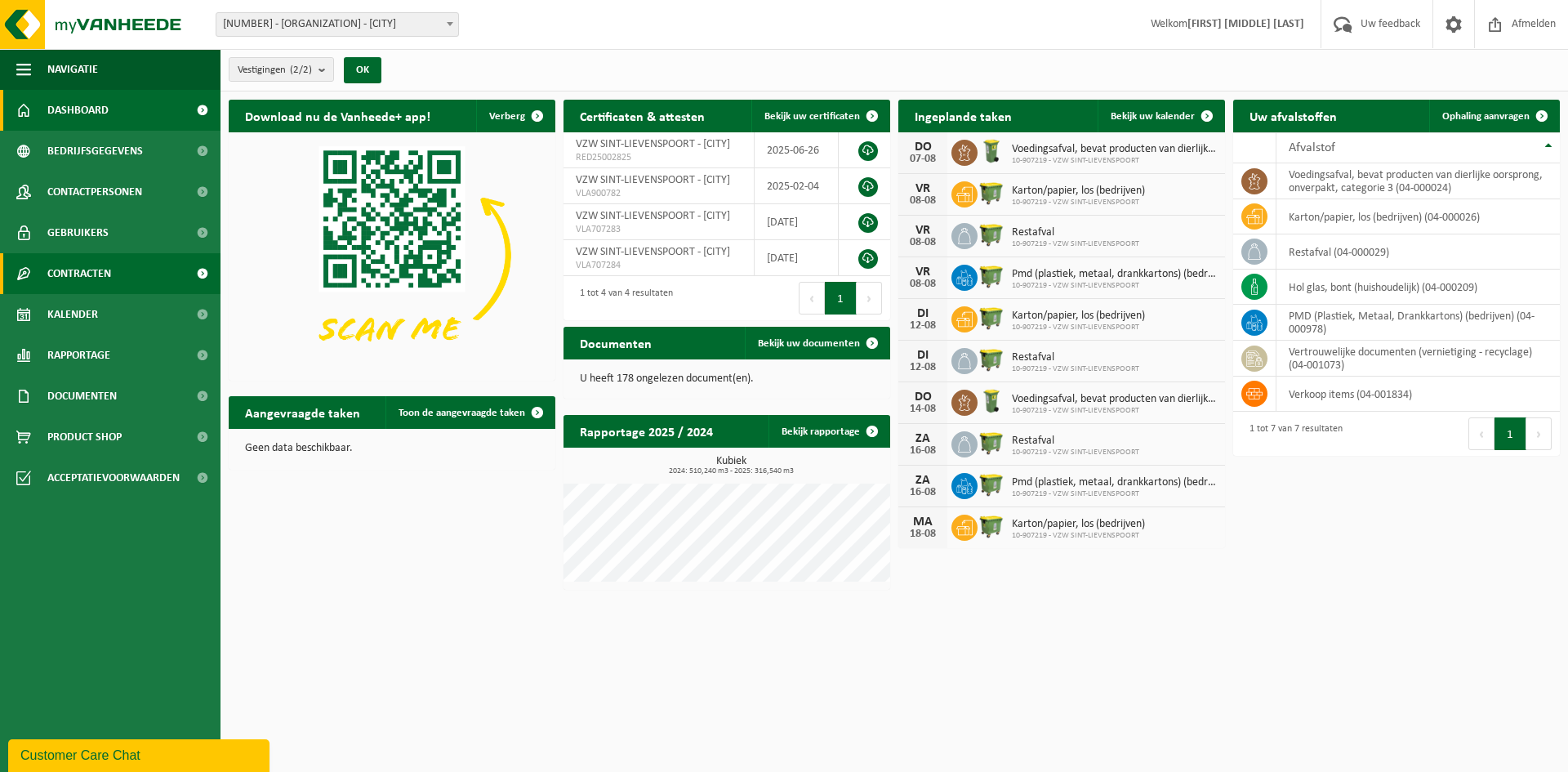 click on "Contracten" at bounding box center [79, 274] 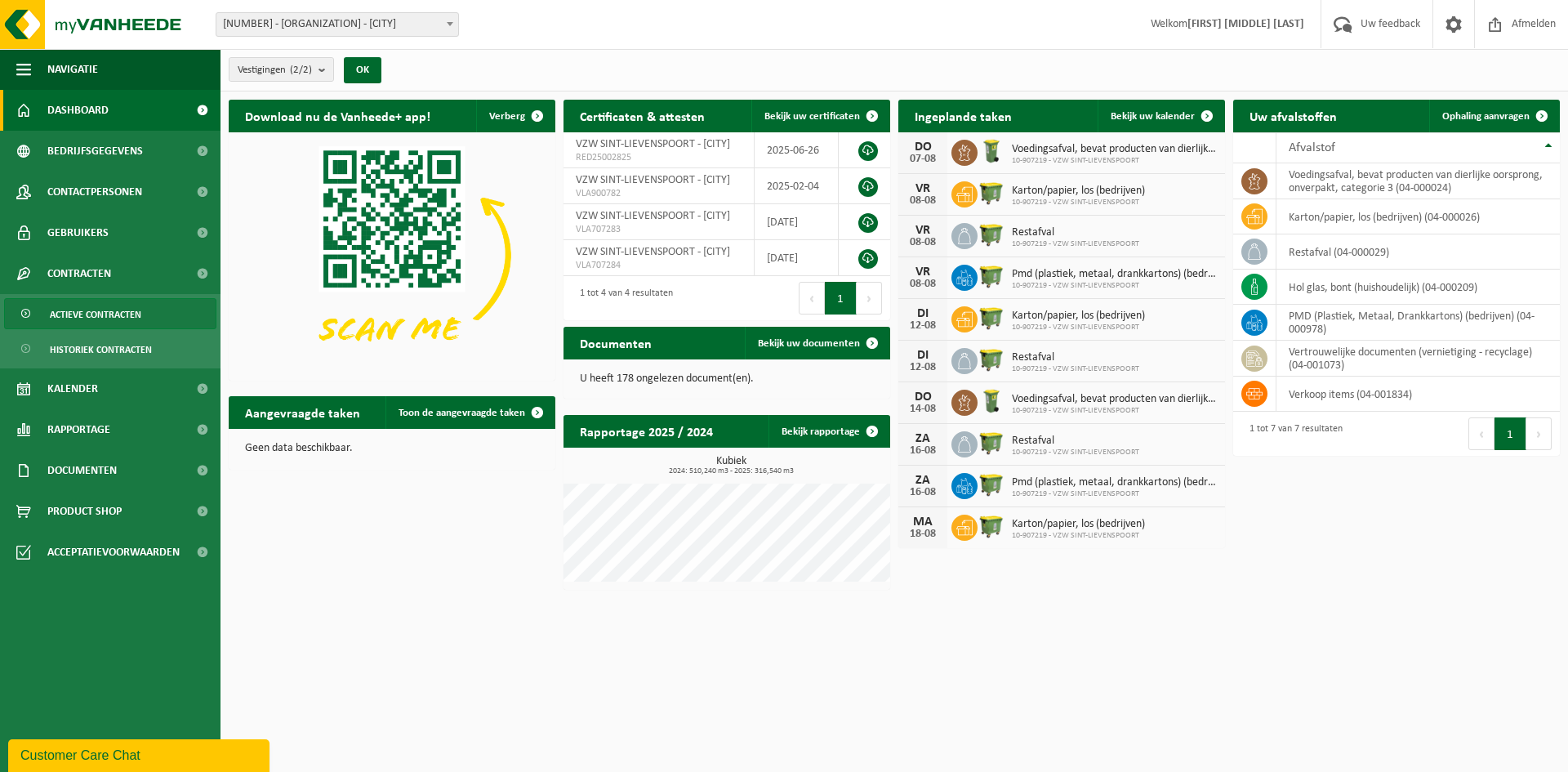 click on "Actieve contracten" at bounding box center [96, 315] 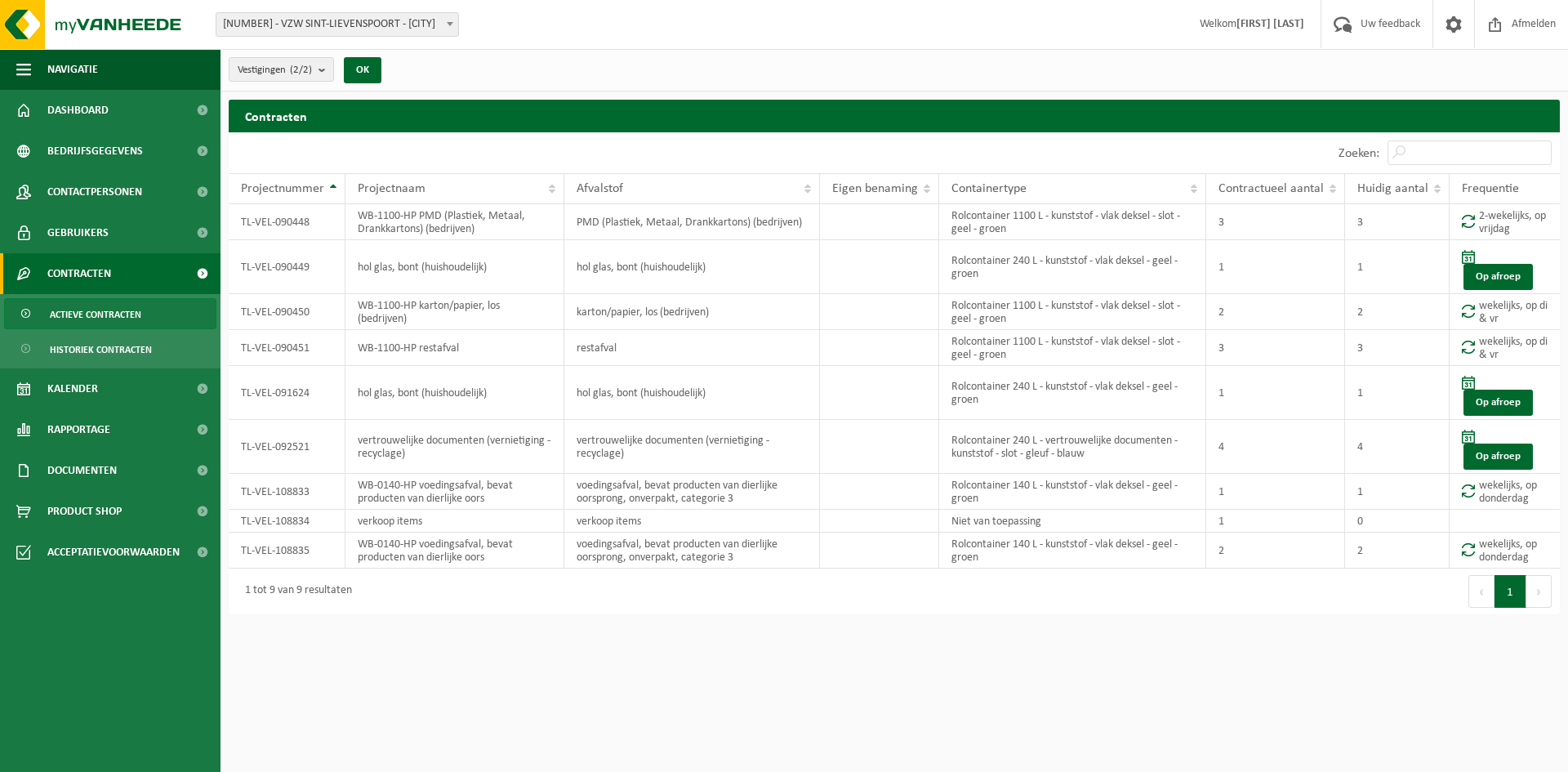 scroll, scrollTop: 0, scrollLeft: 0, axis: both 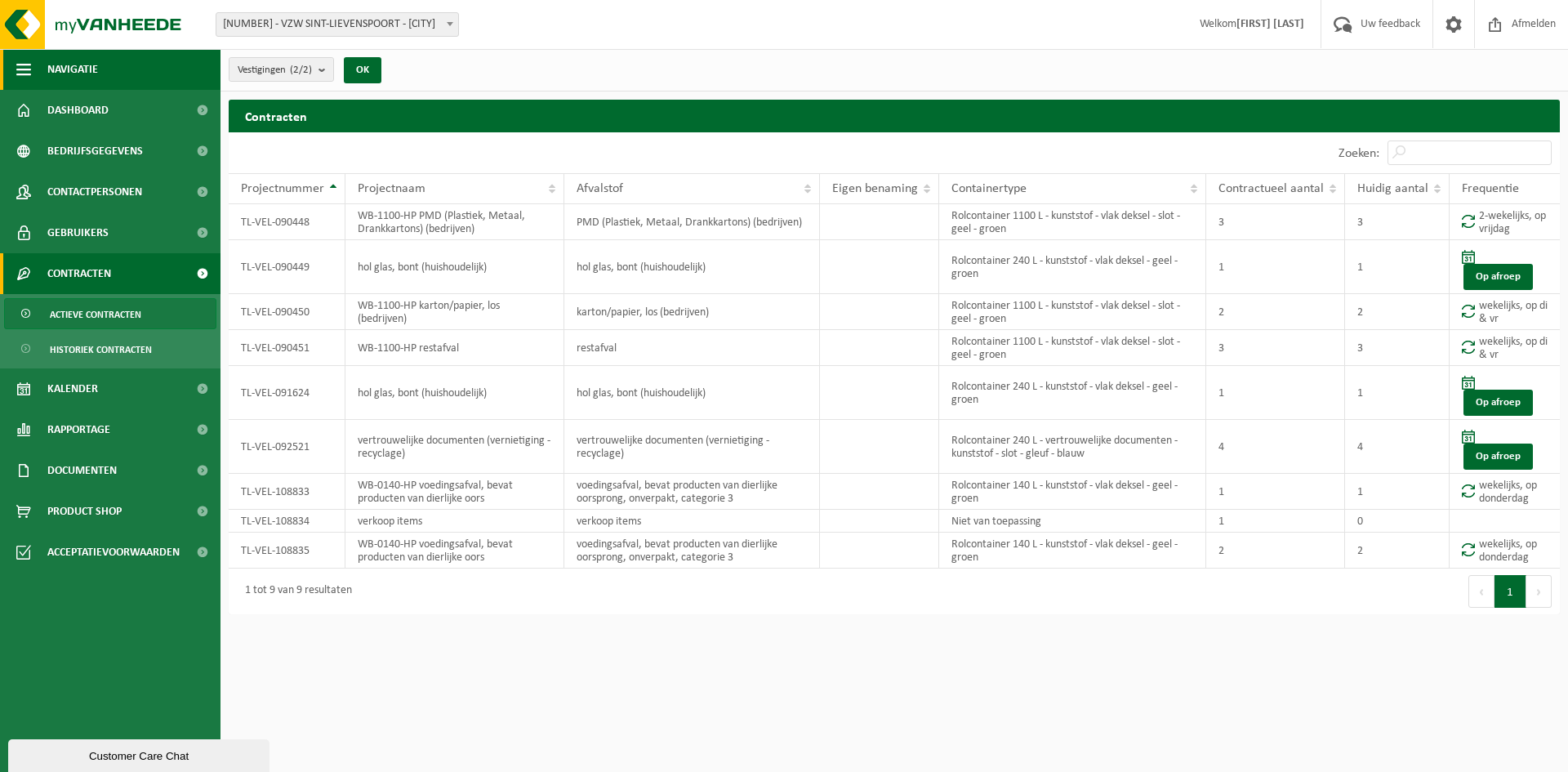 click on "Navigatie" at bounding box center [73, 69] 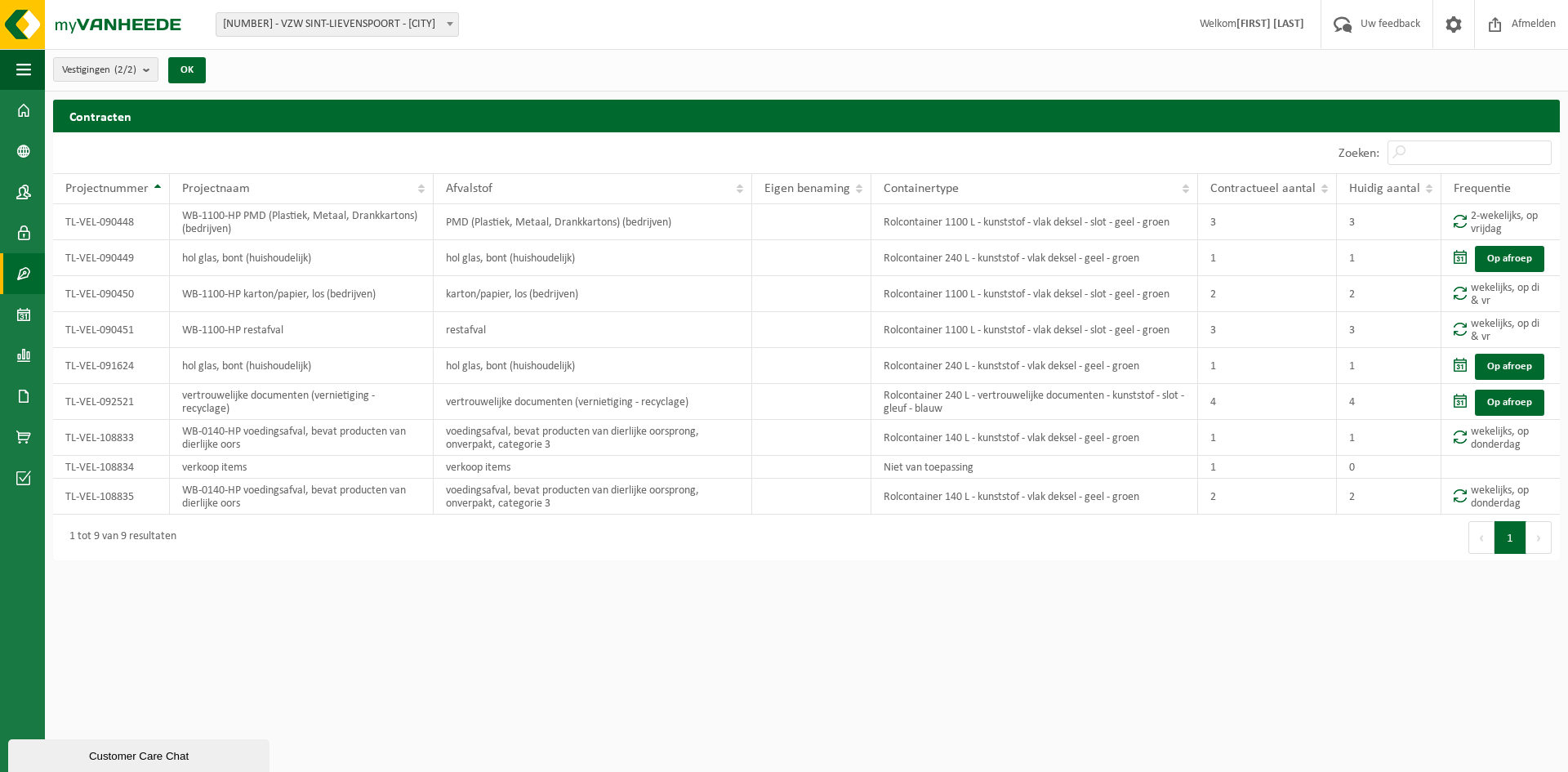 click on "[NUMBER] - [ORGANIZATION] - [CITY]" at bounding box center (337, 25) 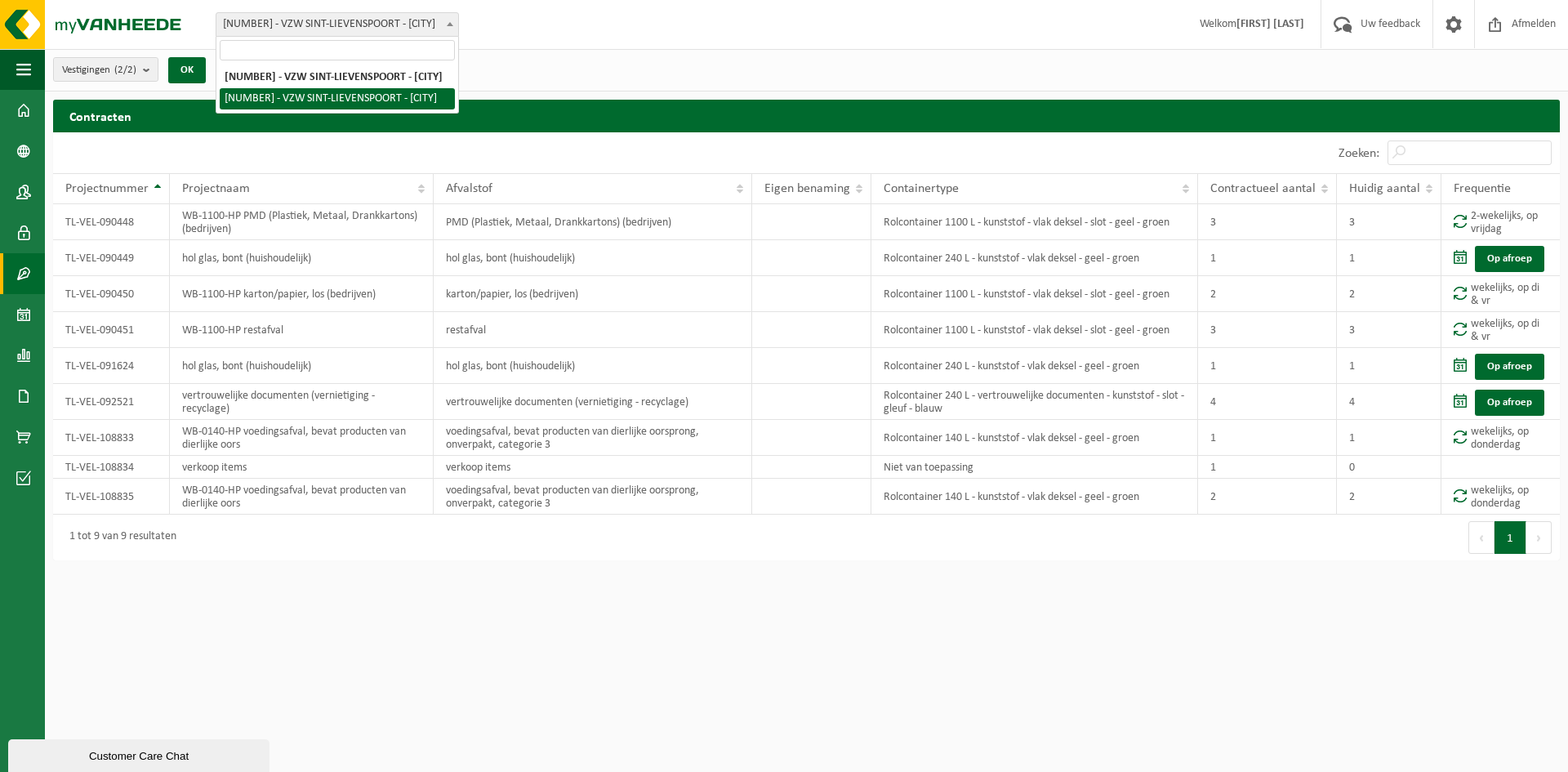 select on "123167" 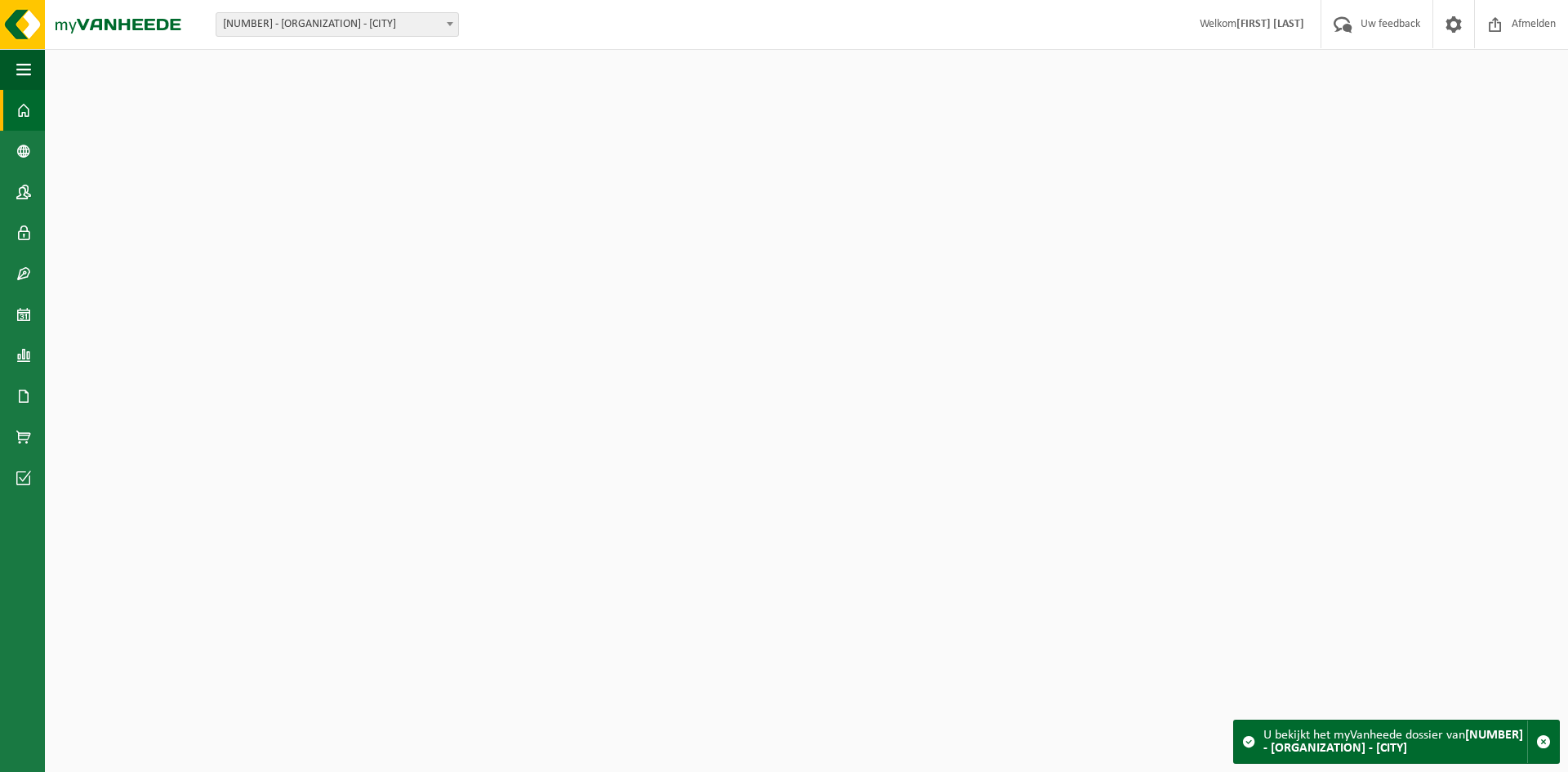 scroll, scrollTop: 0, scrollLeft: 0, axis: both 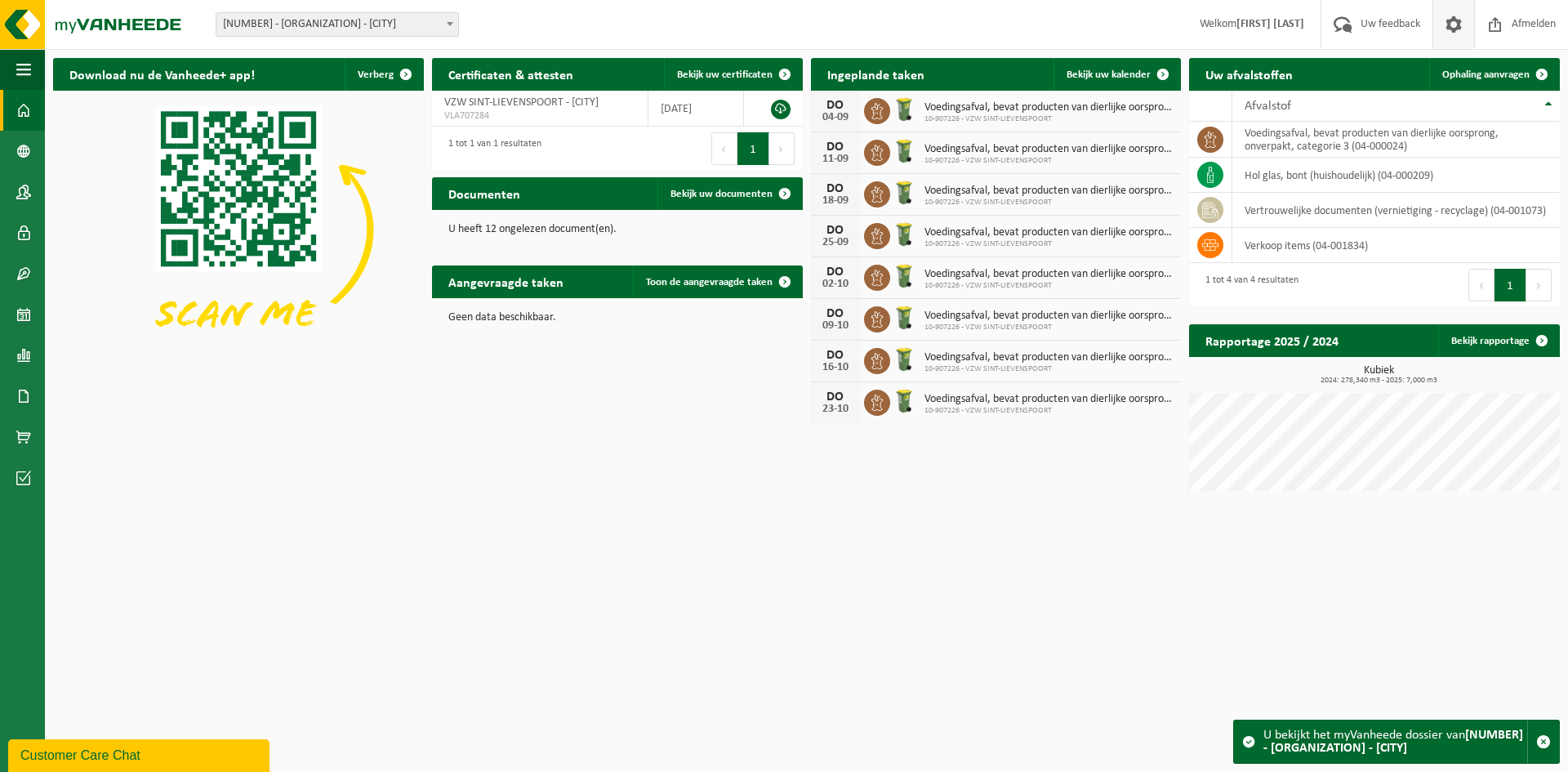 click at bounding box center (1454, 24) 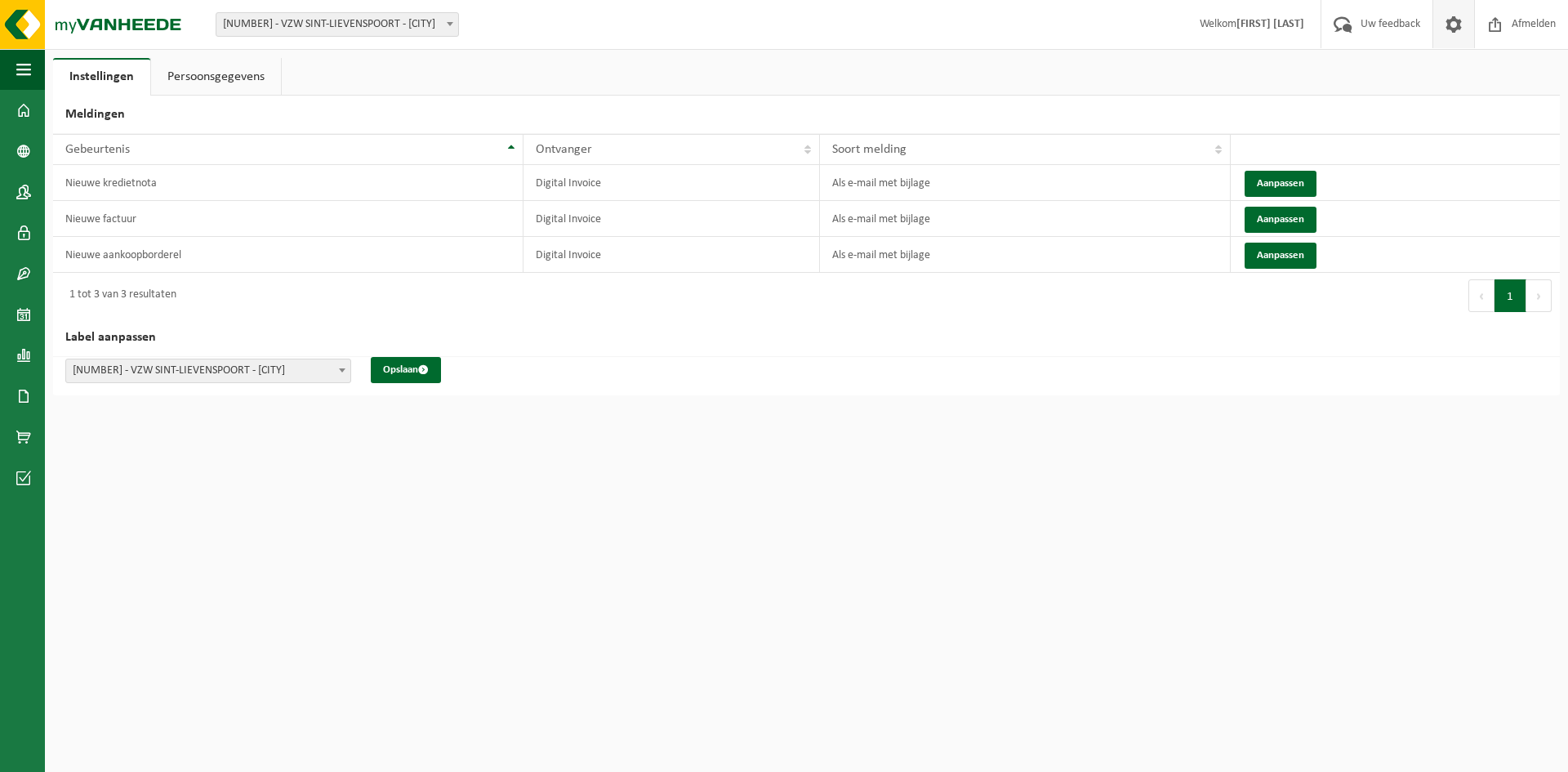 scroll, scrollTop: 0, scrollLeft: 0, axis: both 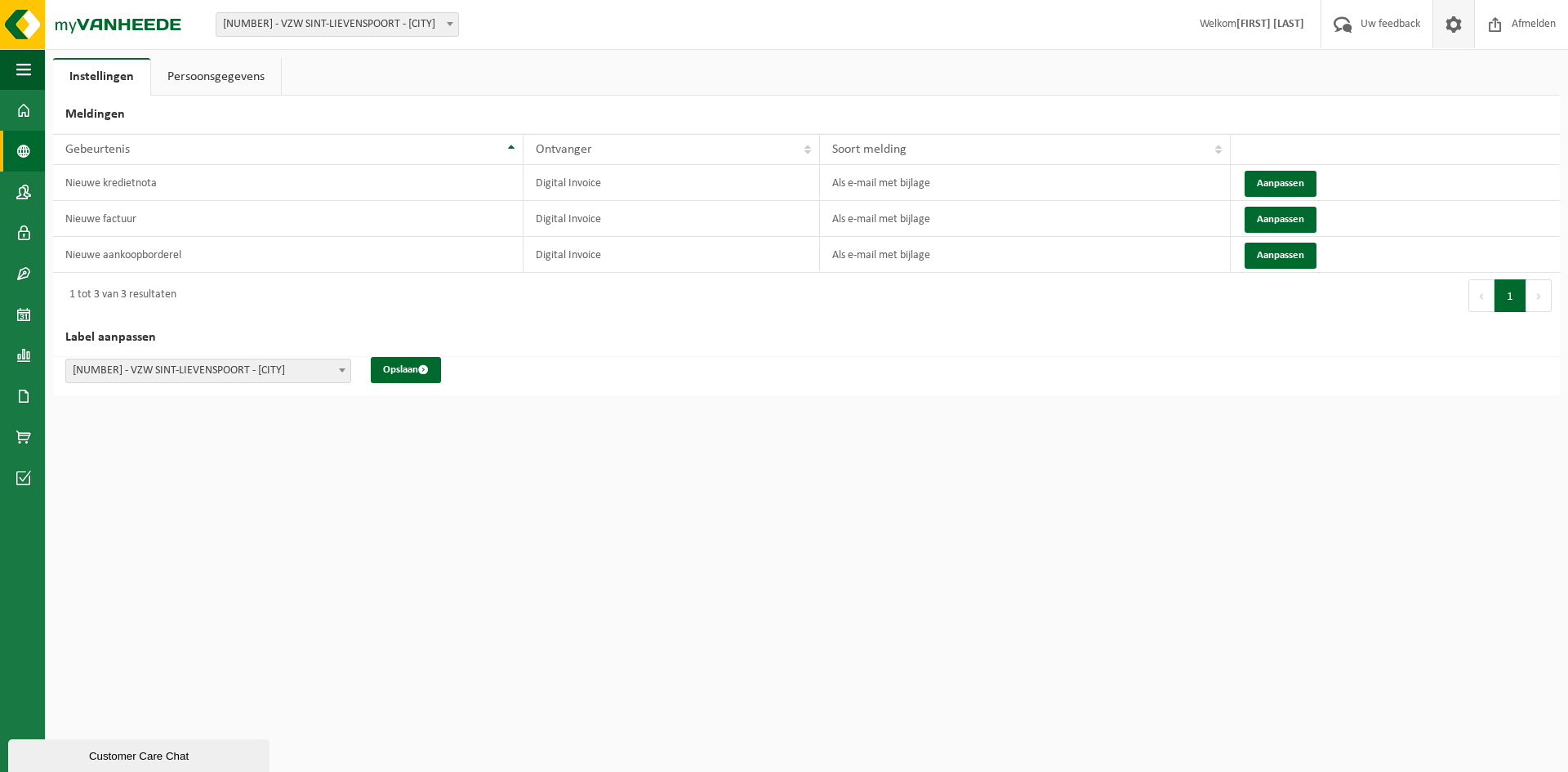 click at bounding box center (24, 151) 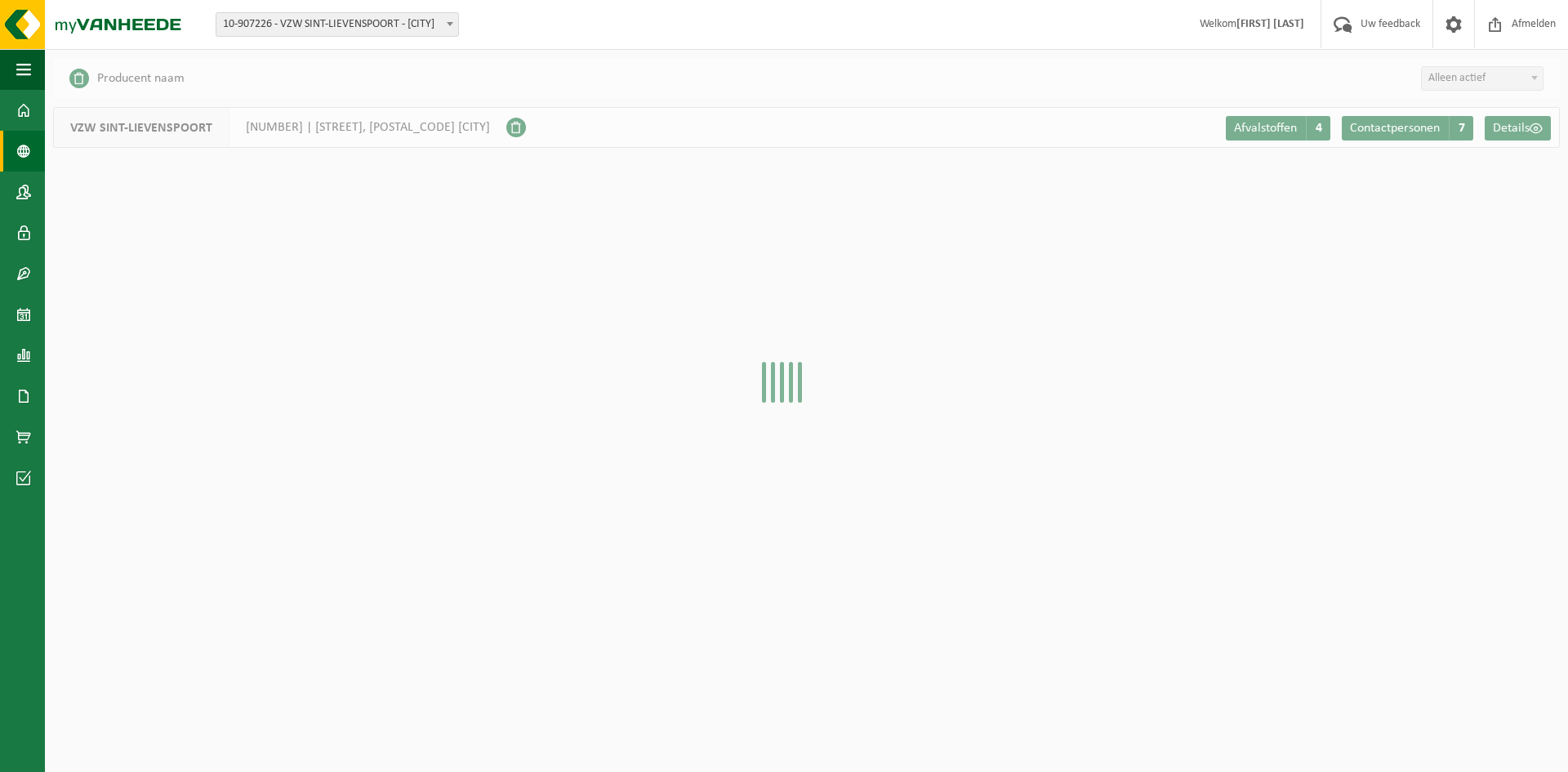 scroll, scrollTop: 0, scrollLeft: 0, axis: both 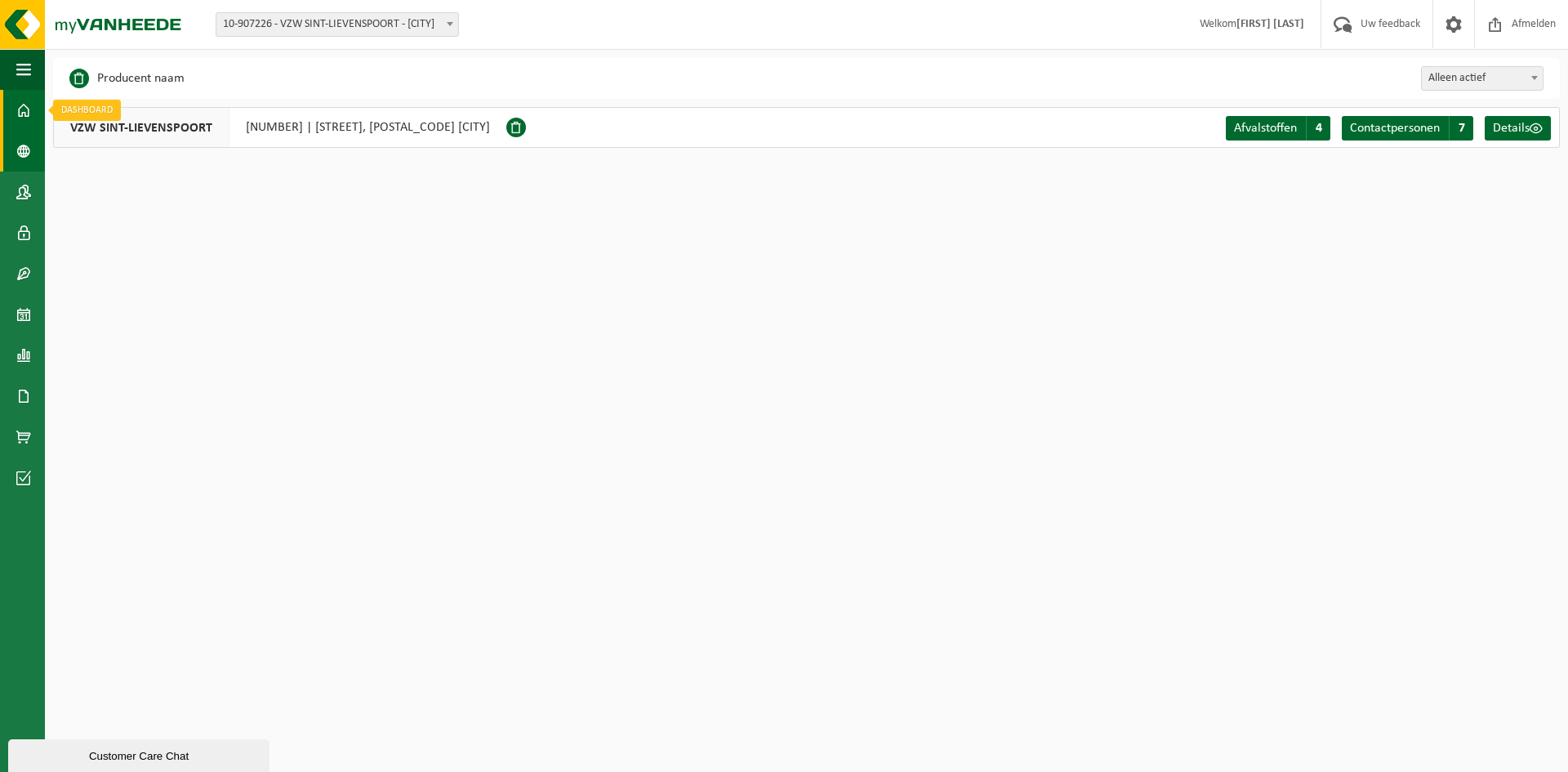 click at bounding box center [24, 110] 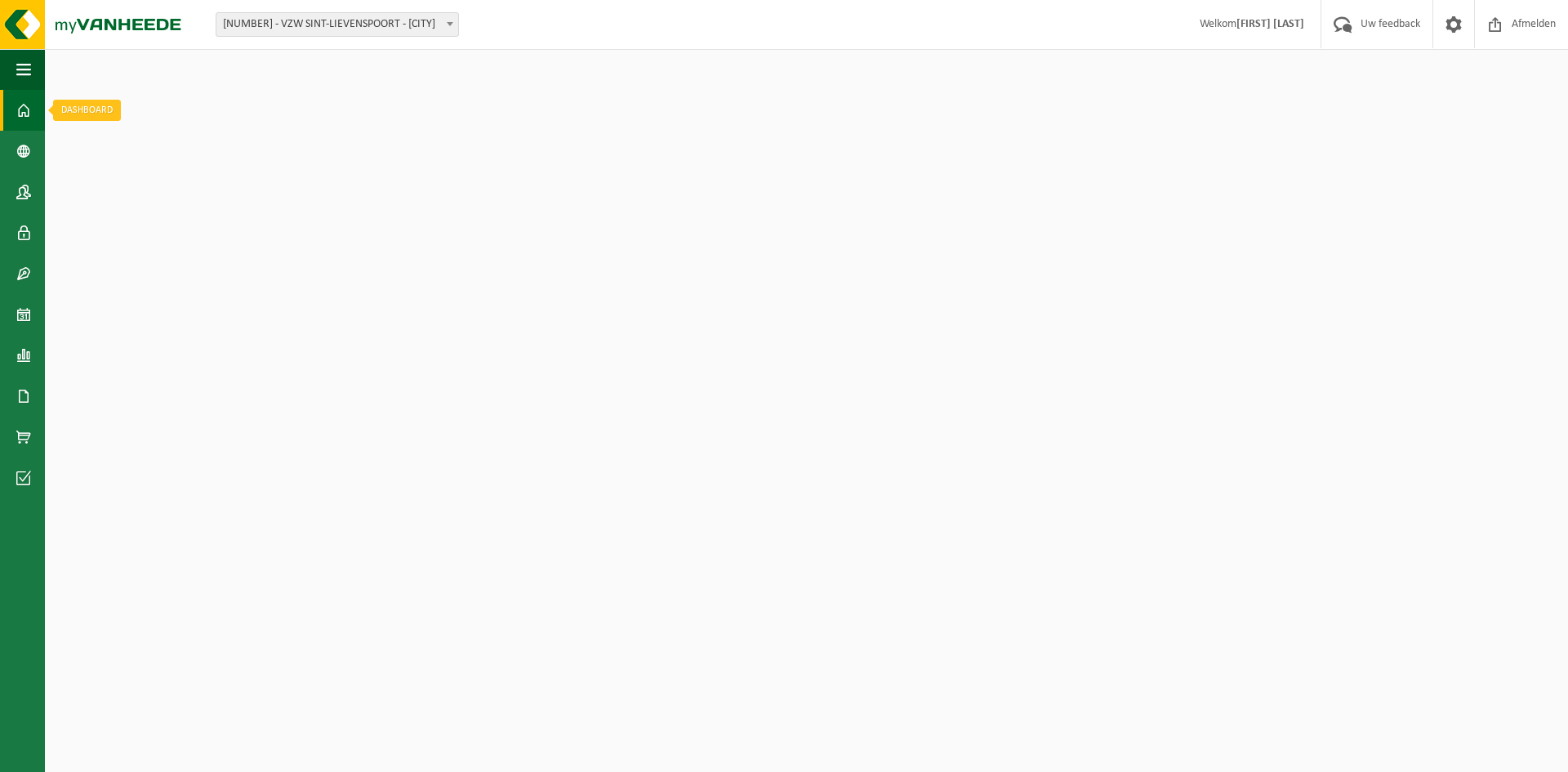 scroll, scrollTop: 0, scrollLeft: 0, axis: both 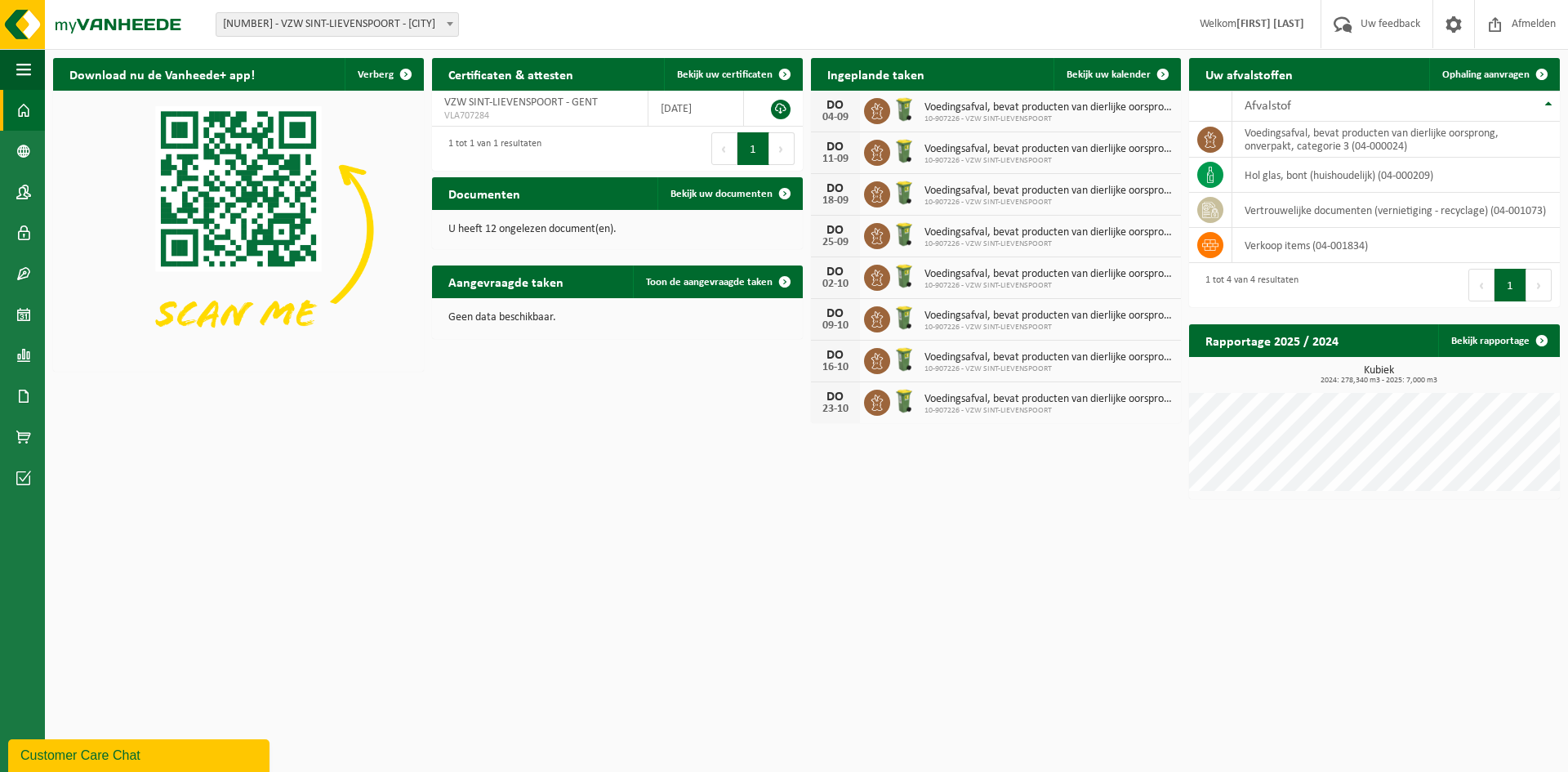 click at bounding box center [24, 110] 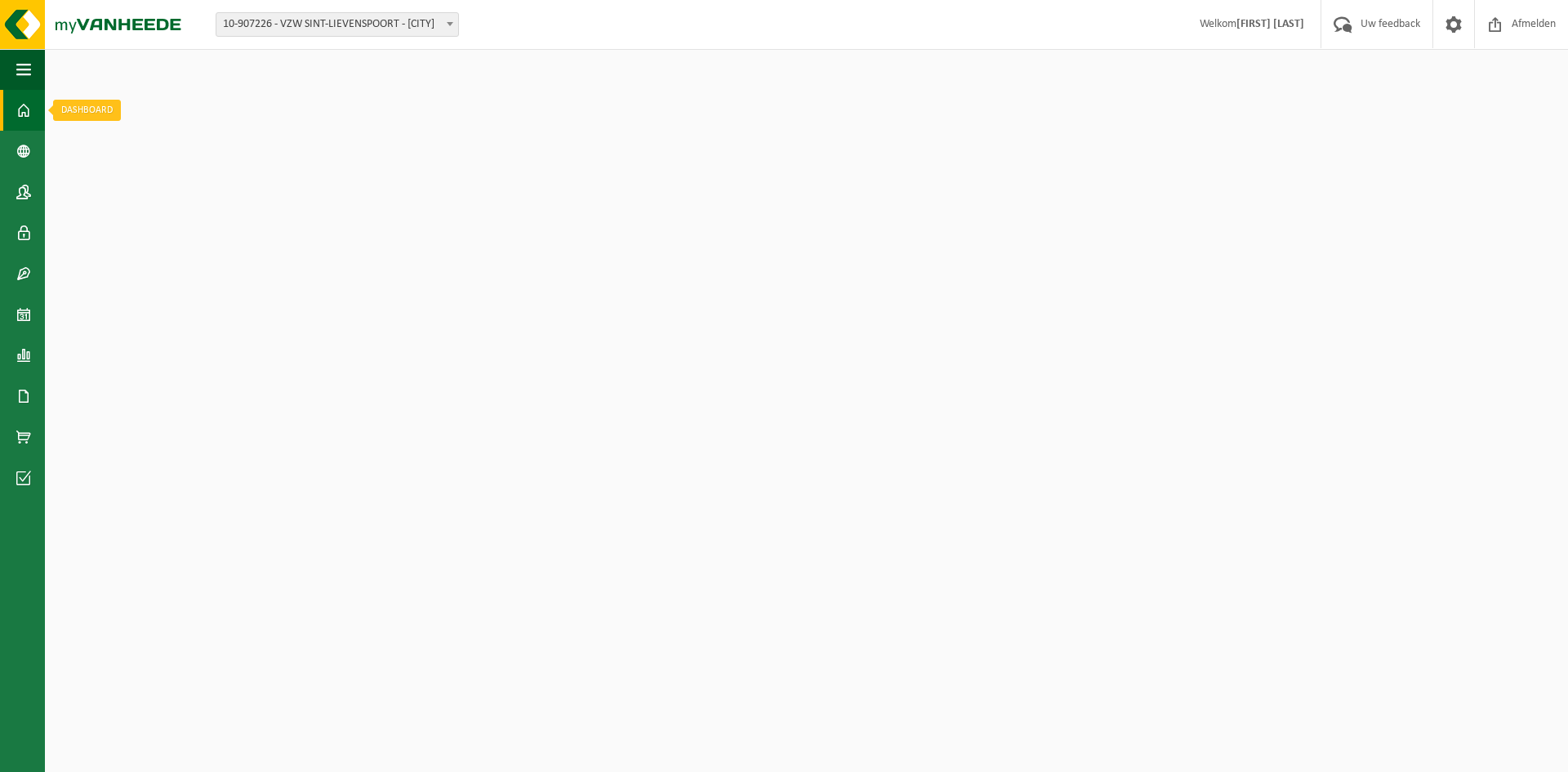 scroll, scrollTop: 0, scrollLeft: 0, axis: both 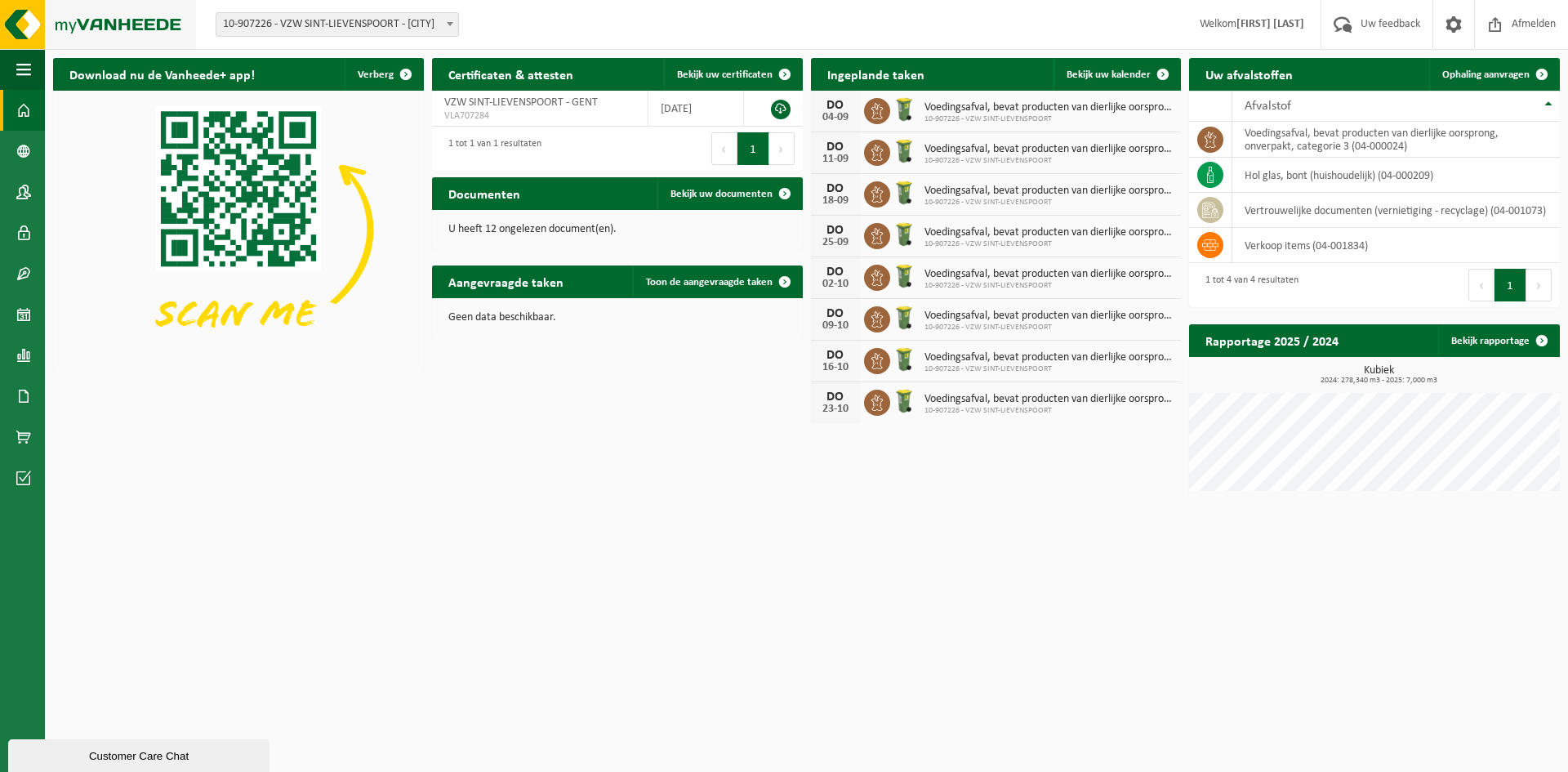 click at bounding box center (98, 25) 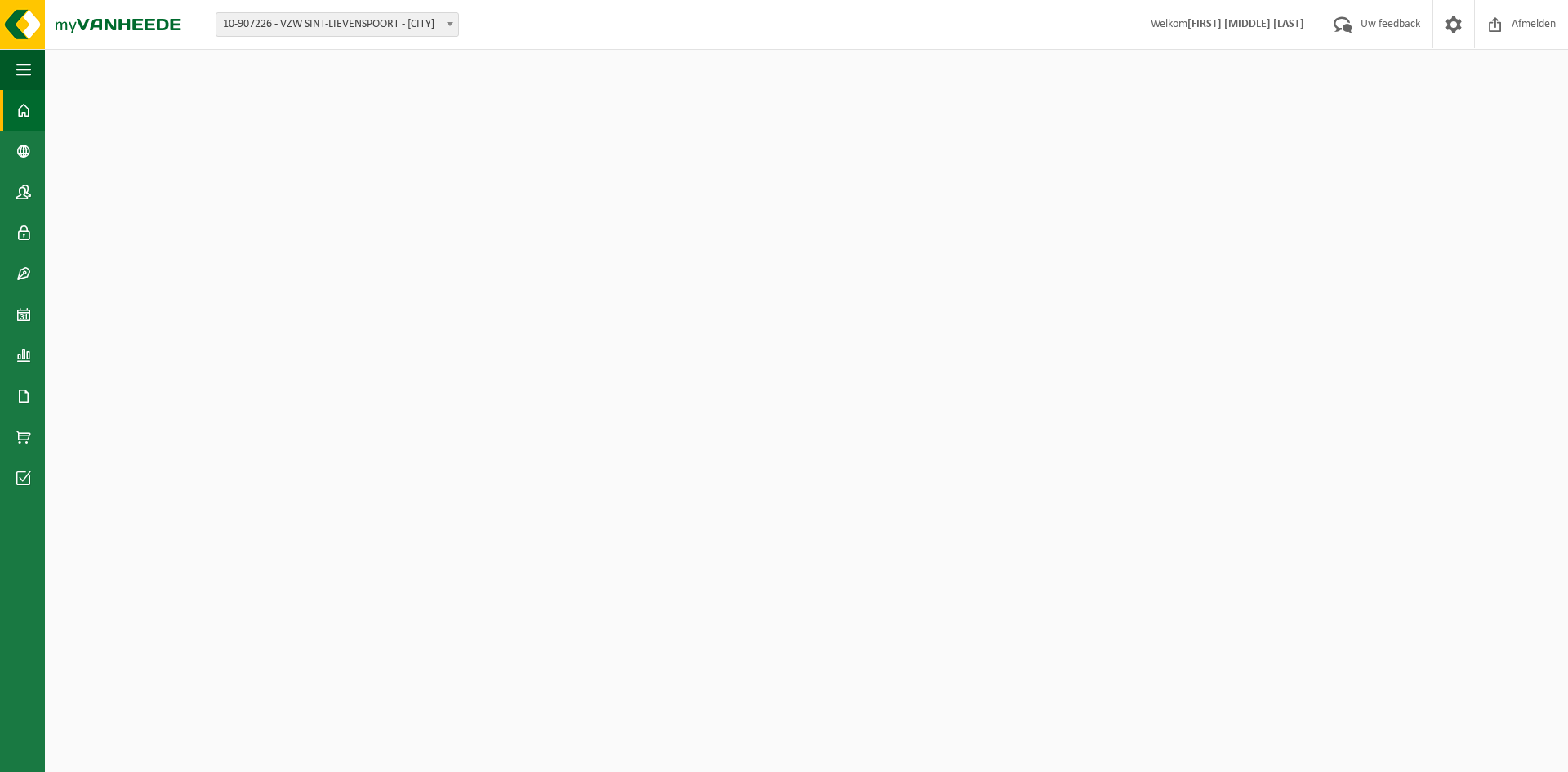 scroll, scrollTop: 0, scrollLeft: 0, axis: both 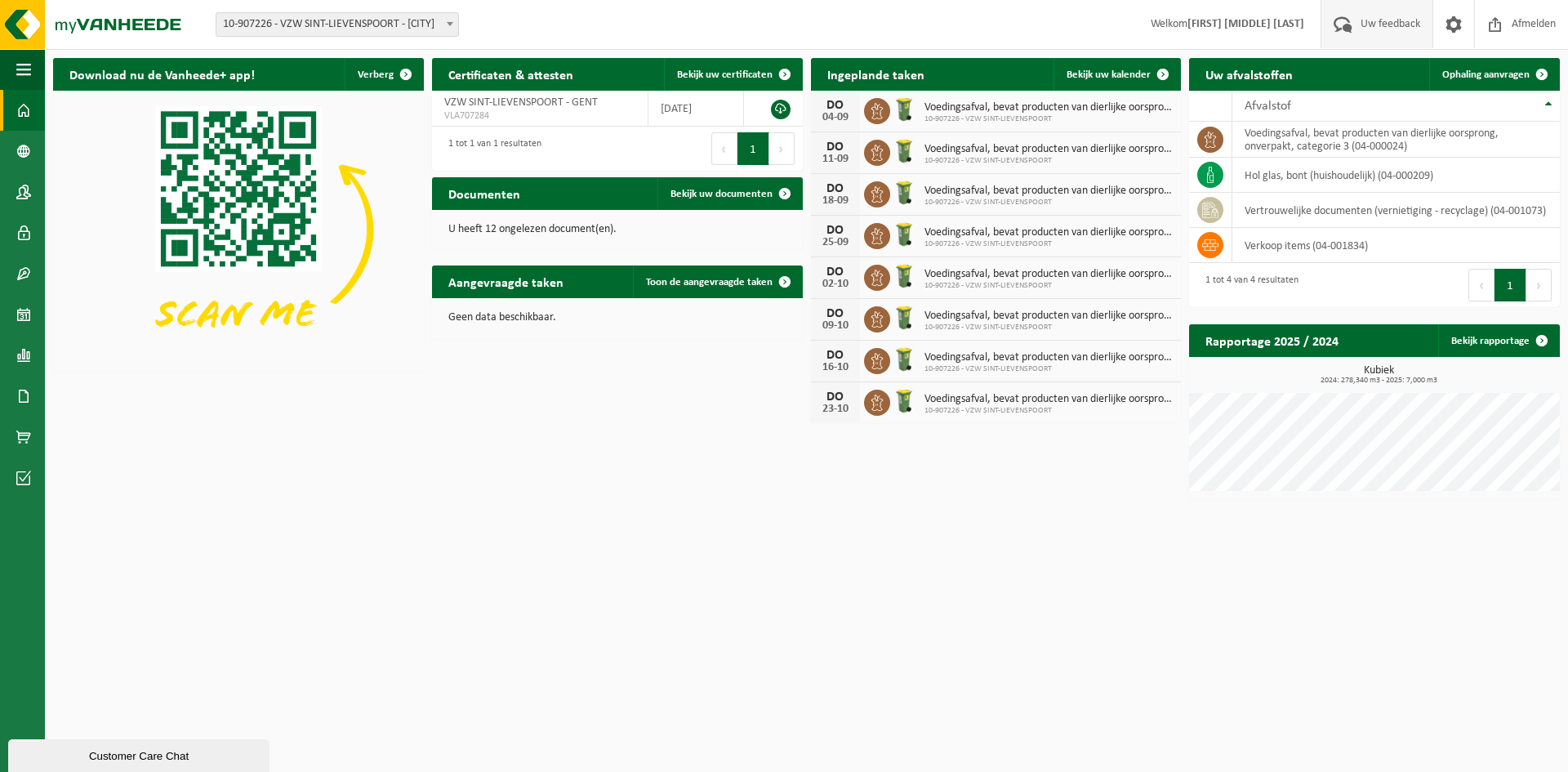 click at bounding box center [1343, 24] 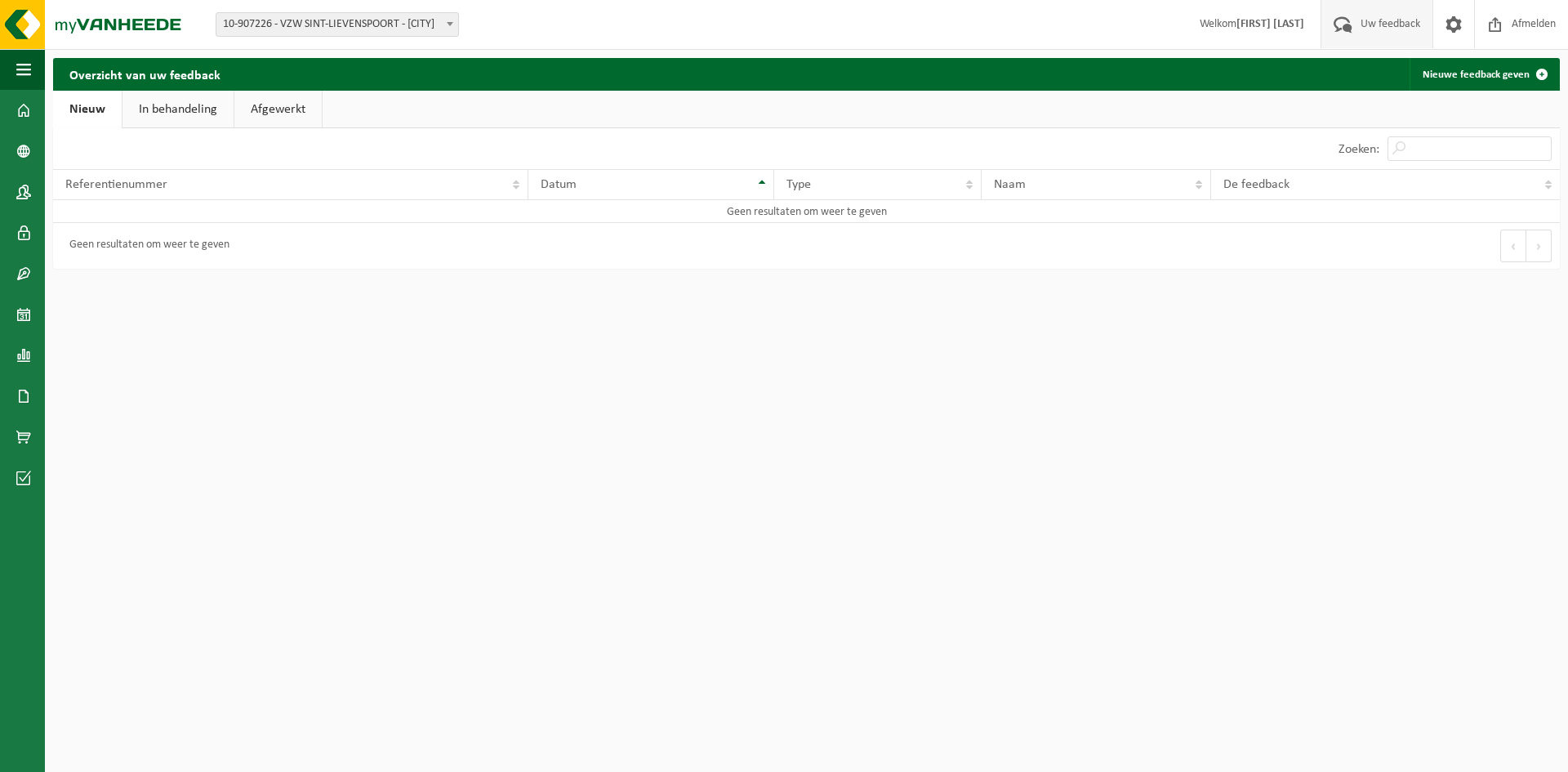 scroll, scrollTop: 0, scrollLeft: 0, axis: both 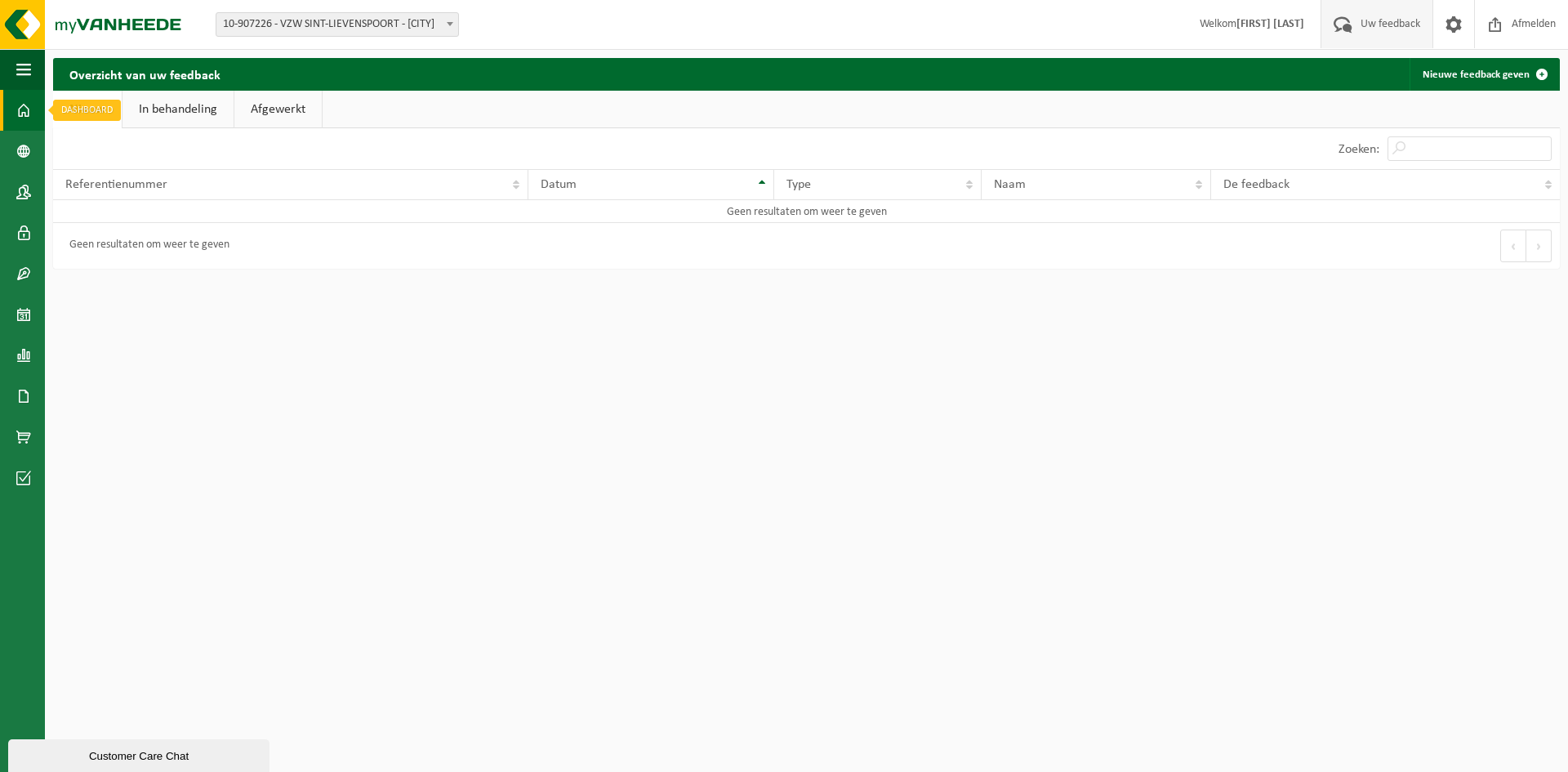 click at bounding box center [24, 110] 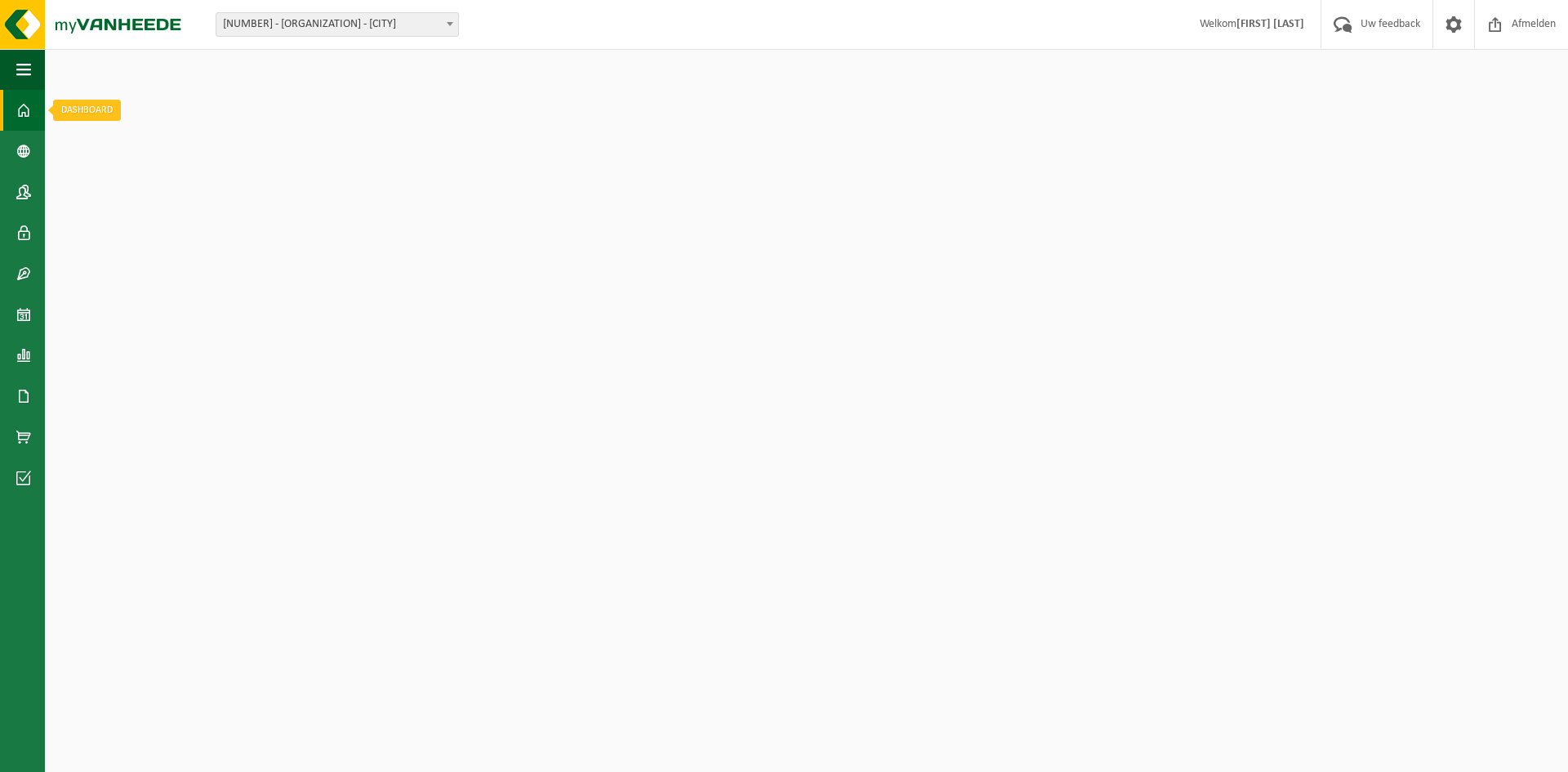 scroll, scrollTop: 0, scrollLeft: 0, axis: both 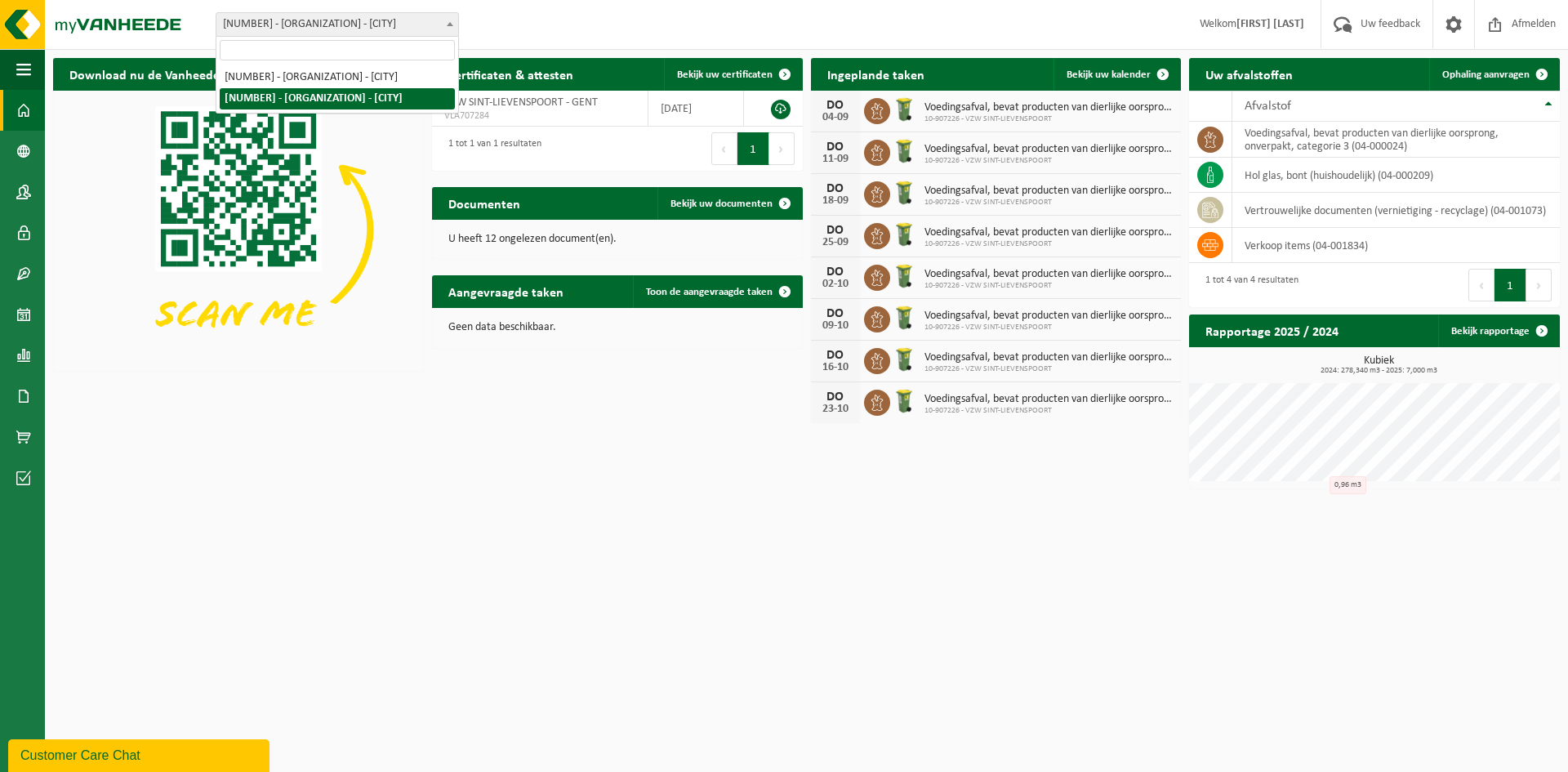 click on "10-907226 - VZW SINT-LIEVENSPOORT - [CITY]" at bounding box center [337, 25] 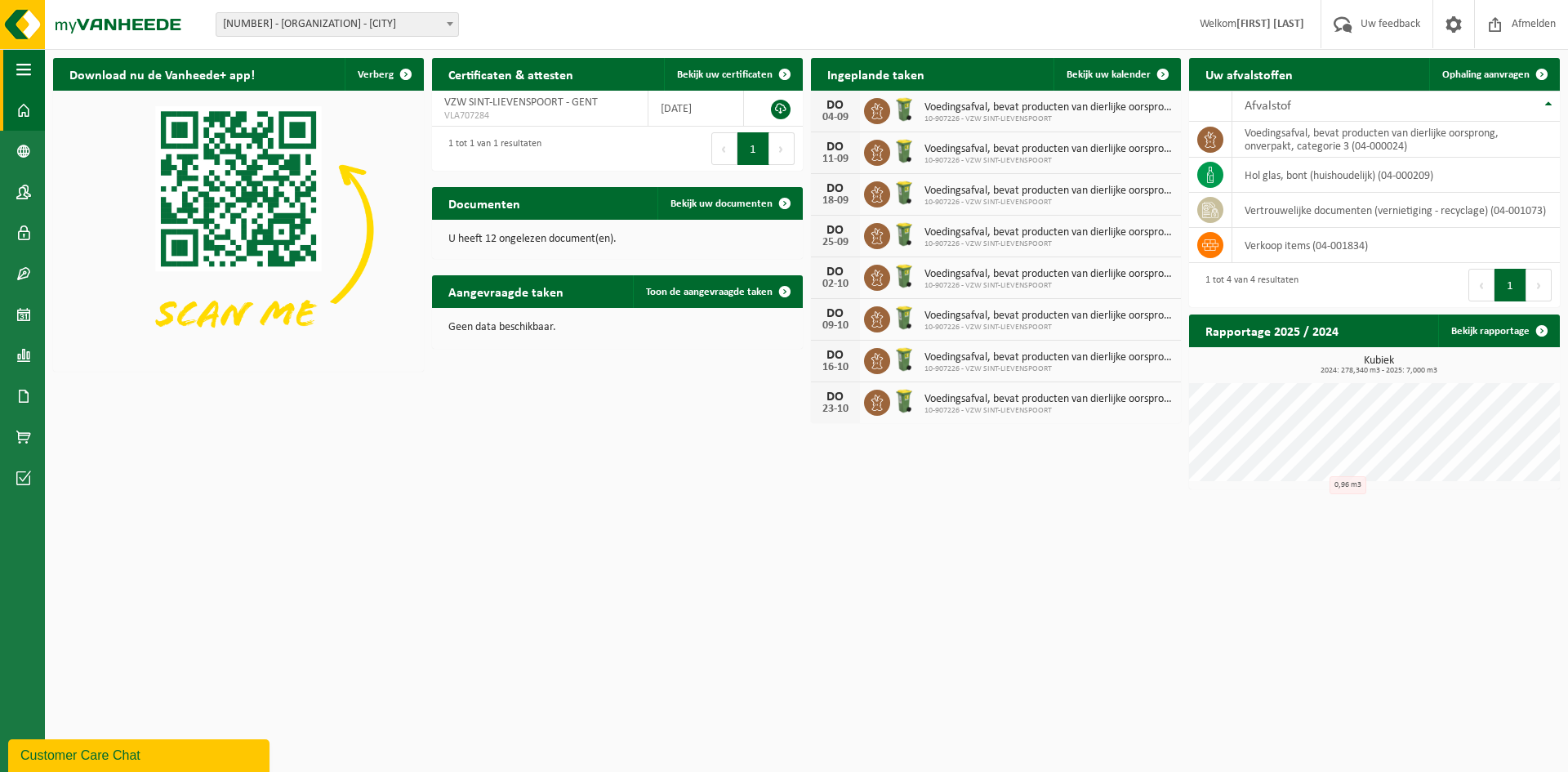 click at bounding box center (24, 69) 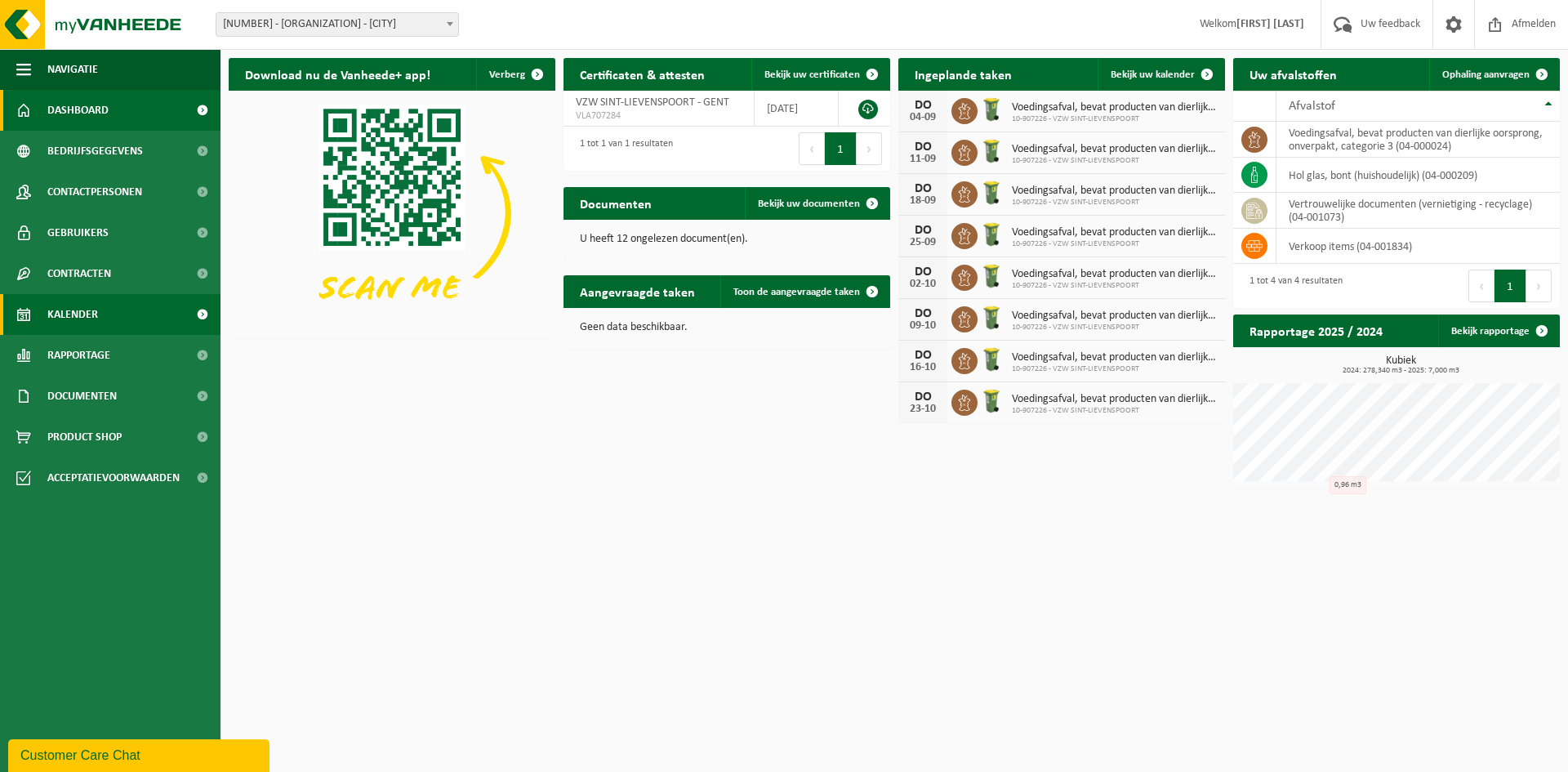 click on "Kalender" at bounding box center (73, 315) 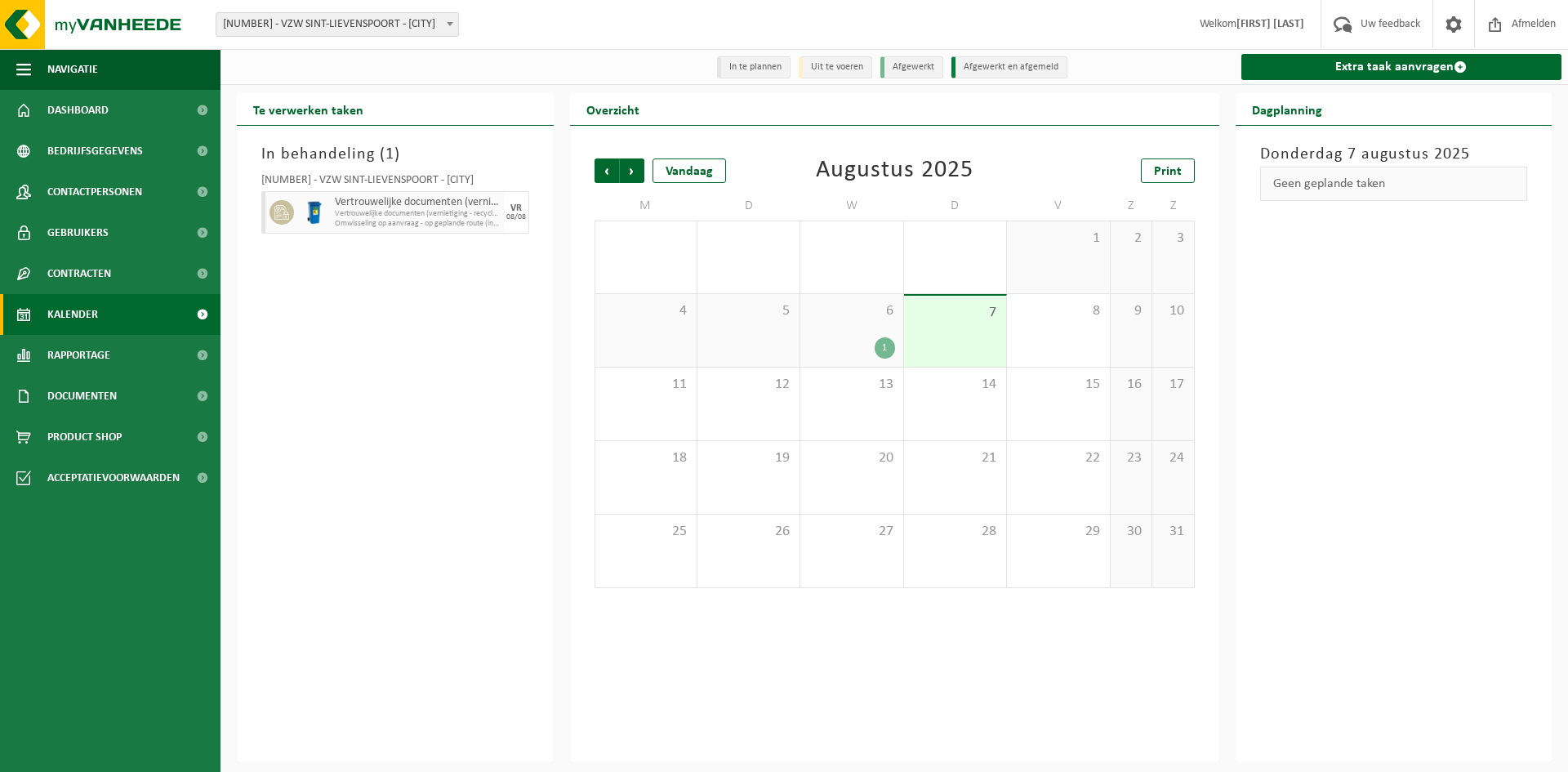 scroll, scrollTop: 0, scrollLeft: 0, axis: both 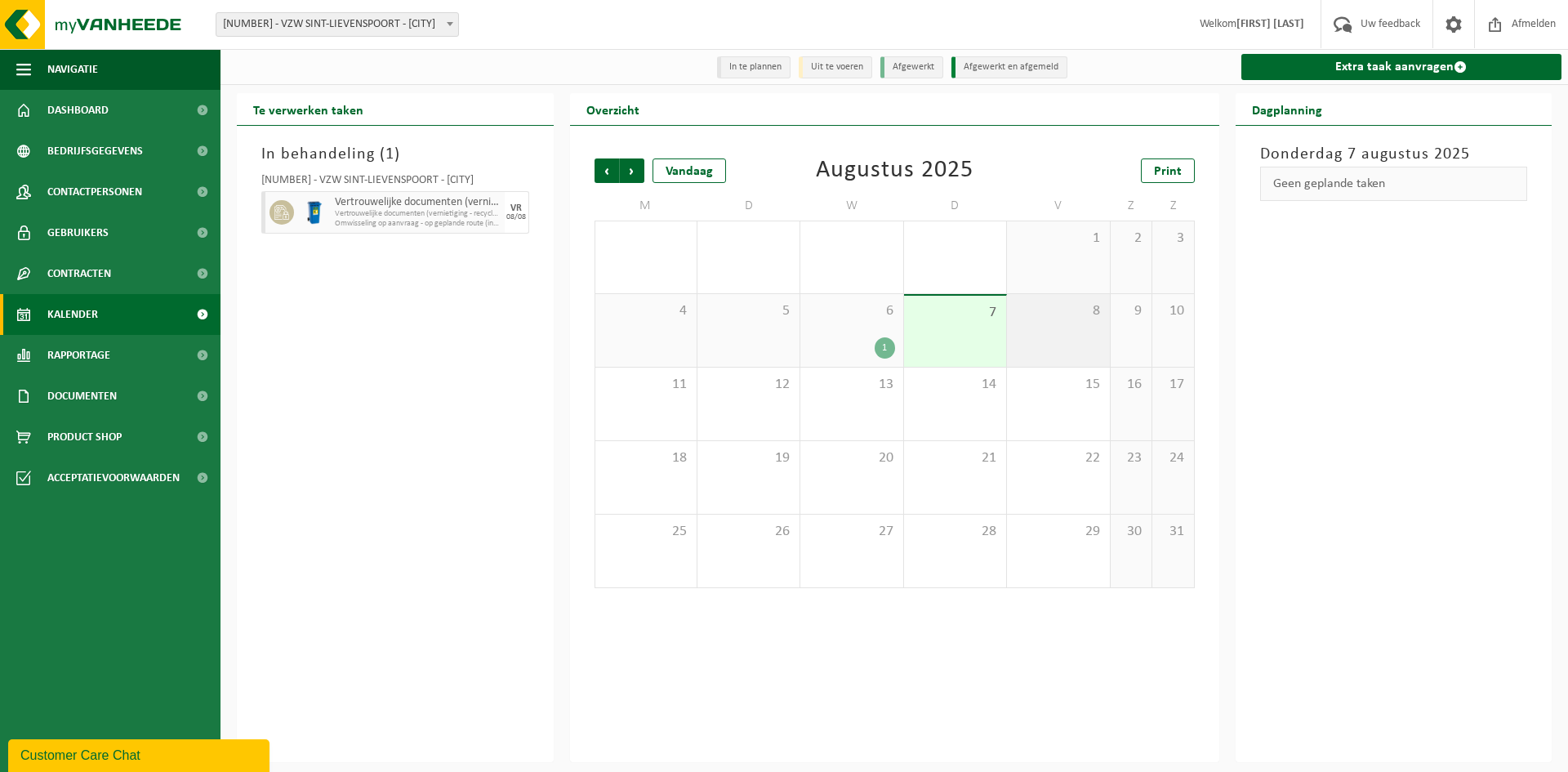 click on "8" at bounding box center (1058, 330) 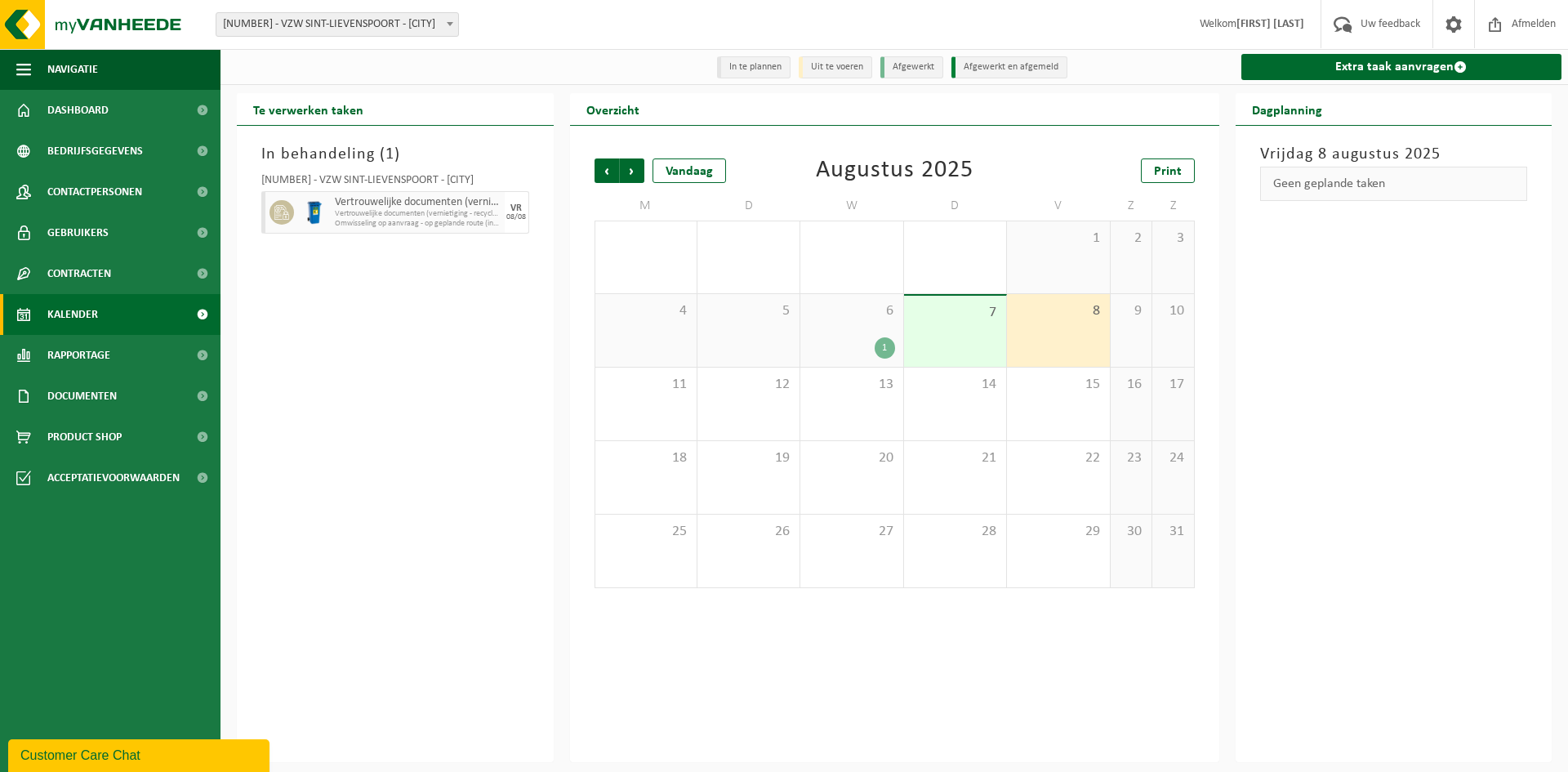 click on "Kalender" at bounding box center [110, 315] 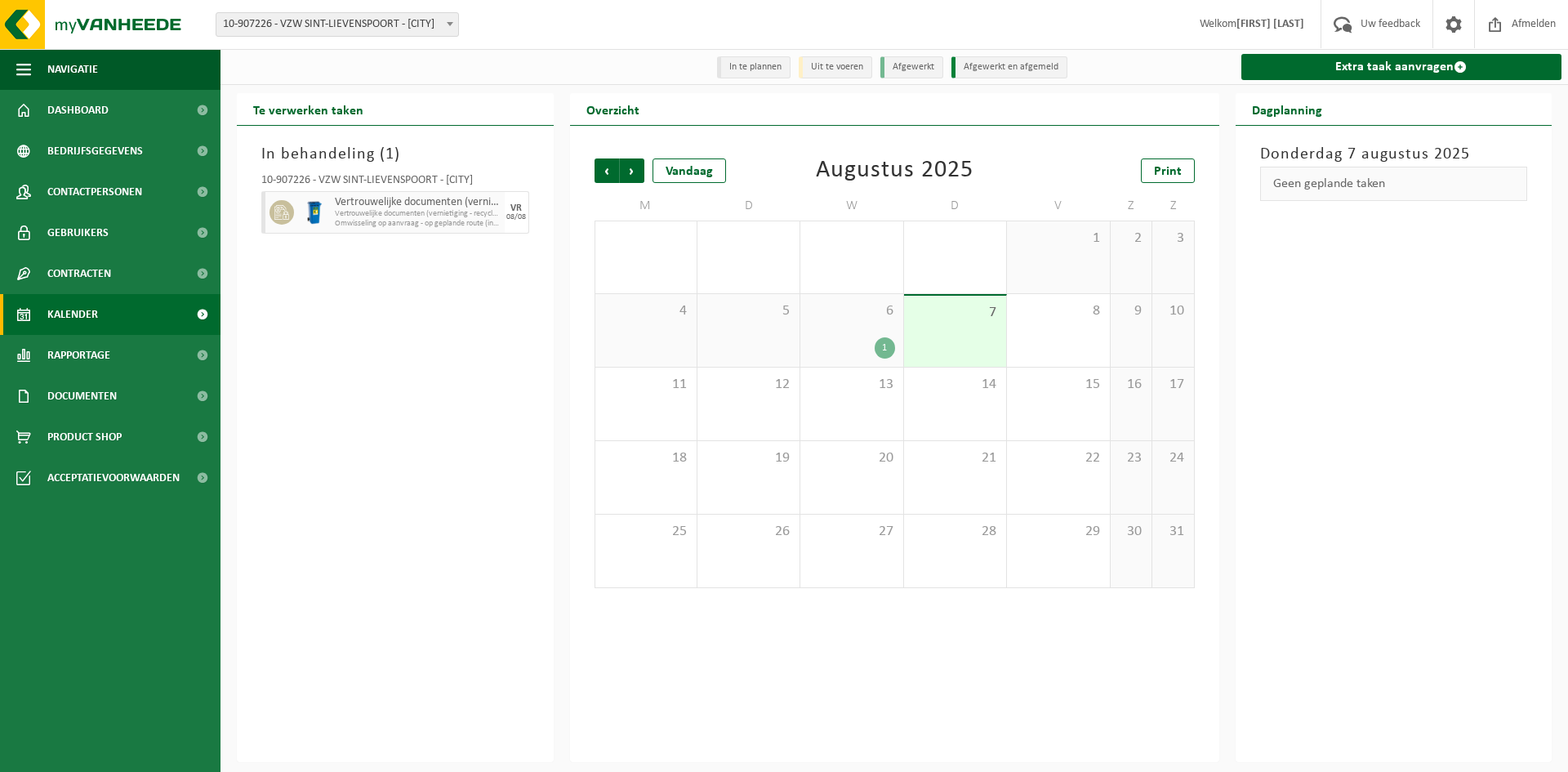 scroll, scrollTop: 0, scrollLeft: 0, axis: both 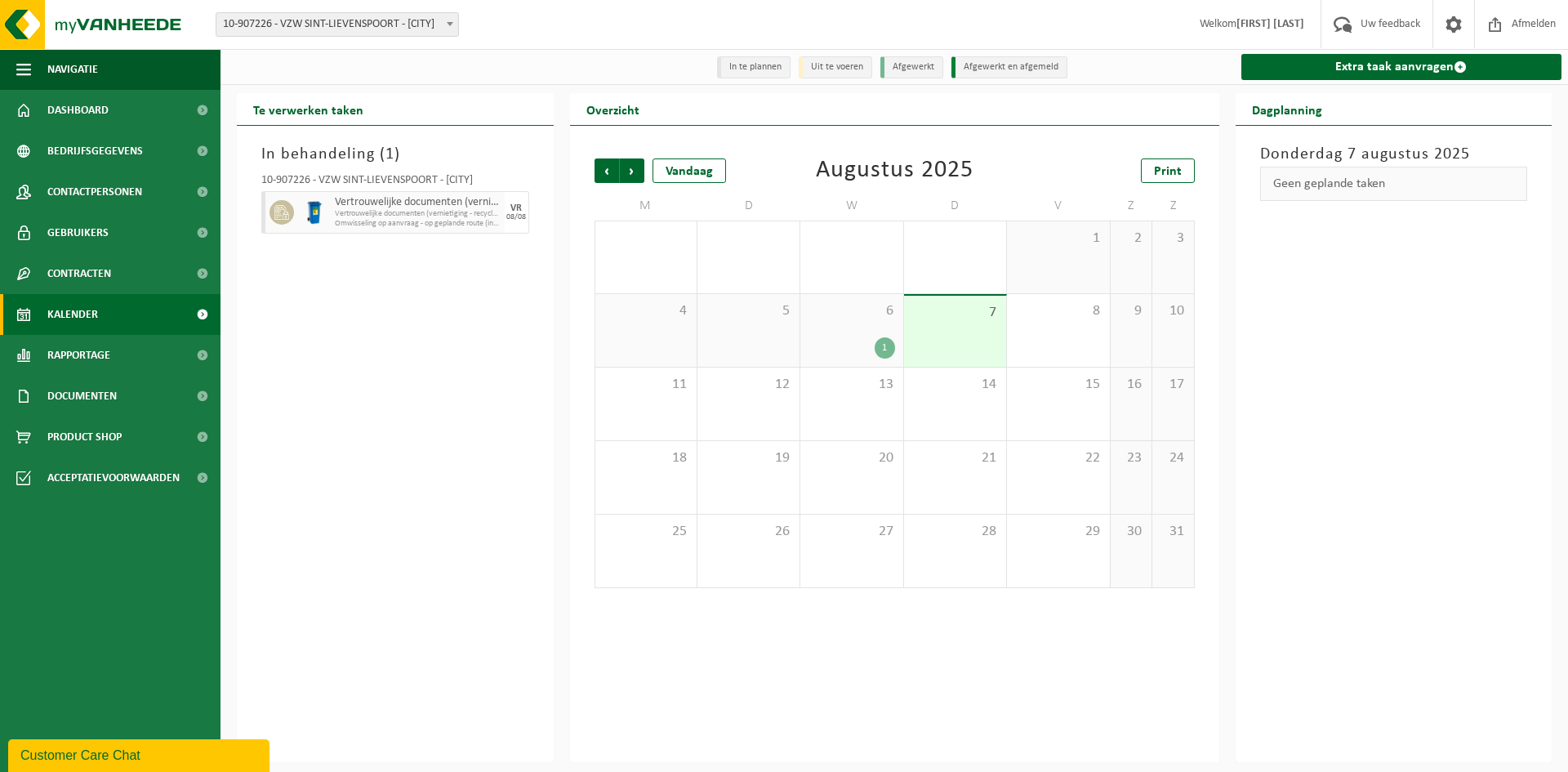 click on "Omwisseling op aanvraag - op geplande route (incl. verwerking)" at bounding box center (417, 224) 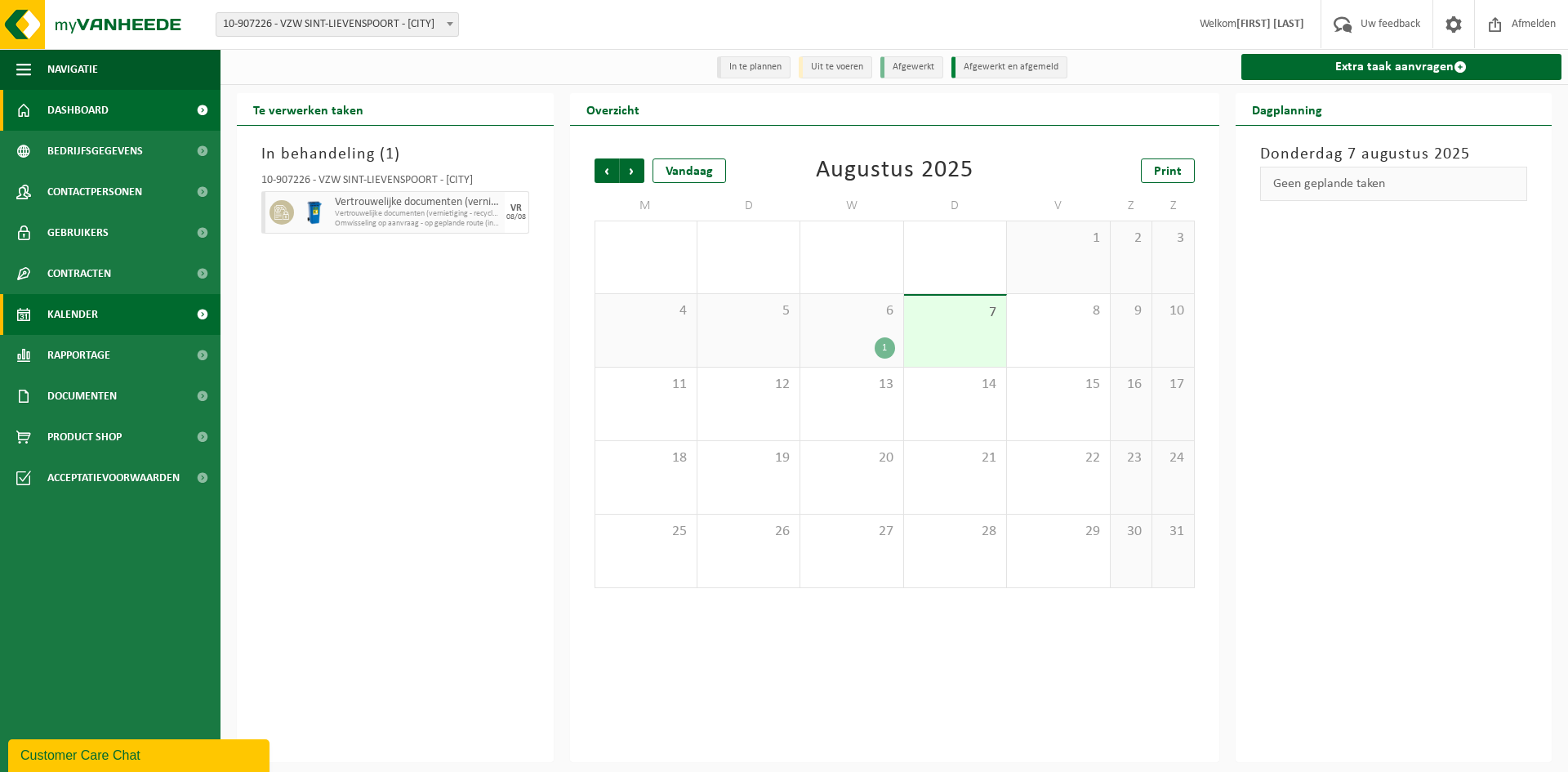 click on "Dashboard" at bounding box center (110, 110) 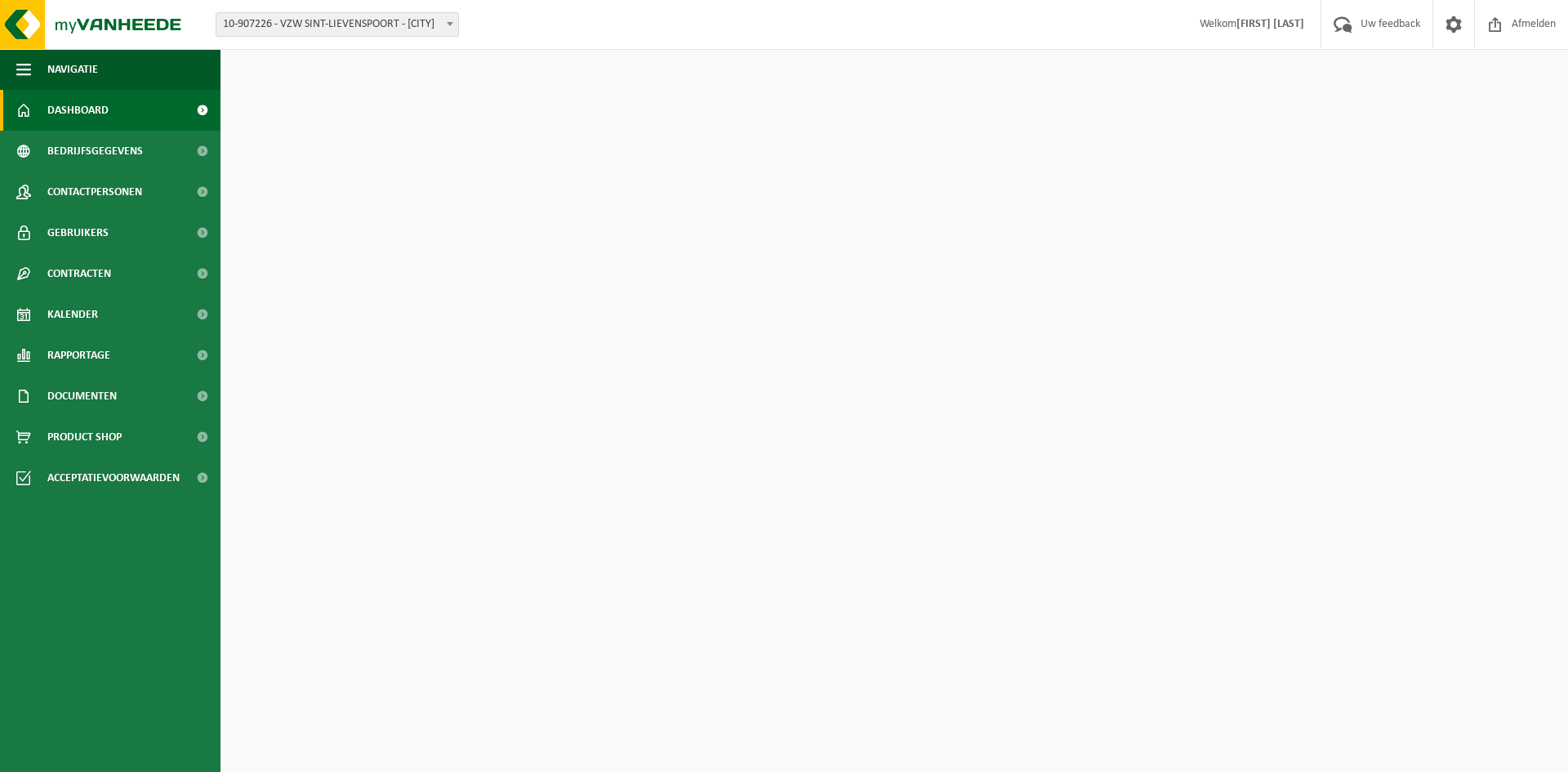 scroll, scrollTop: 0, scrollLeft: 0, axis: both 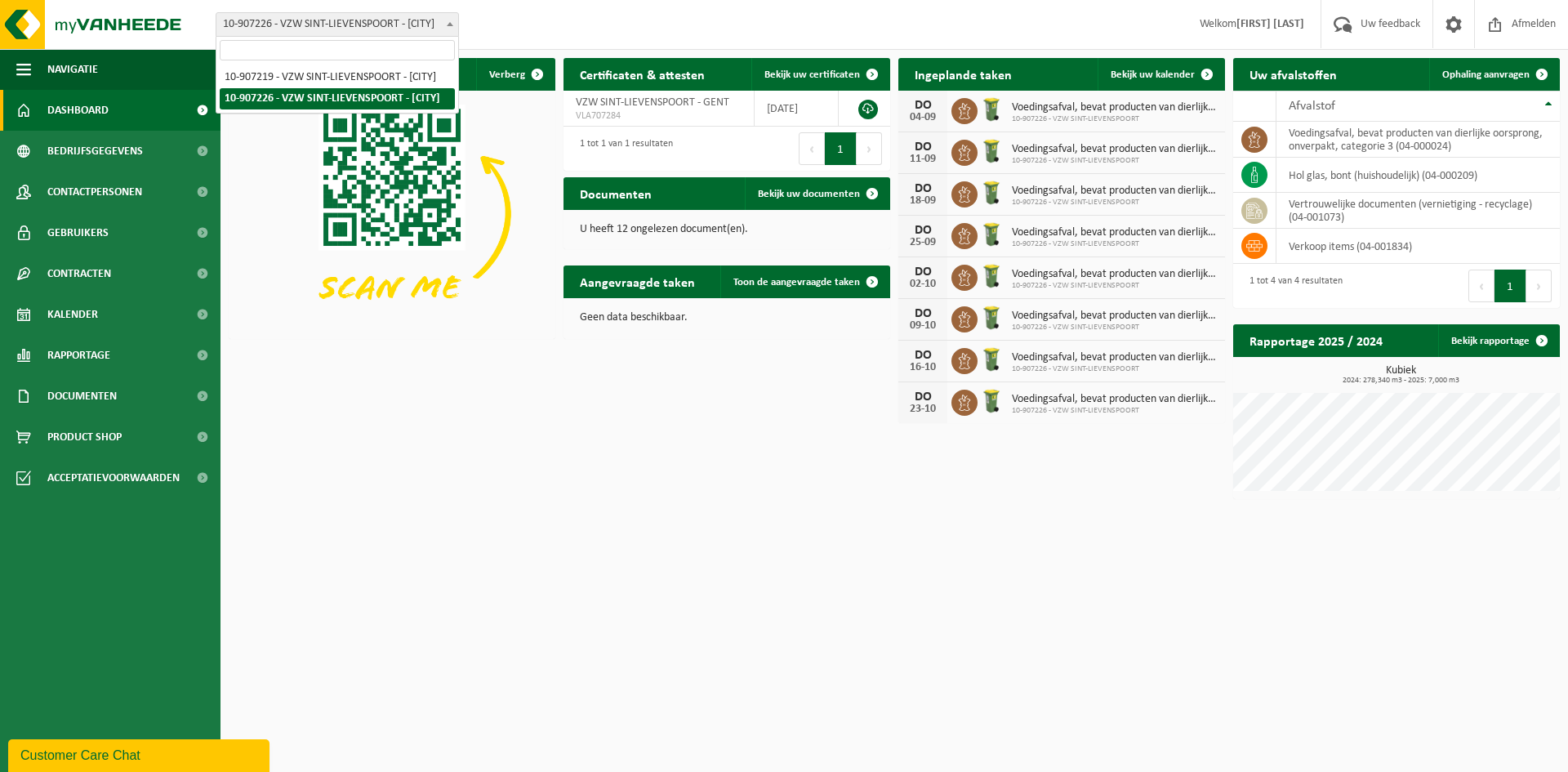 click on "[NUMBER] - VZW SINT-LIEVENSPOORT - [CITY]" at bounding box center (337, 25) 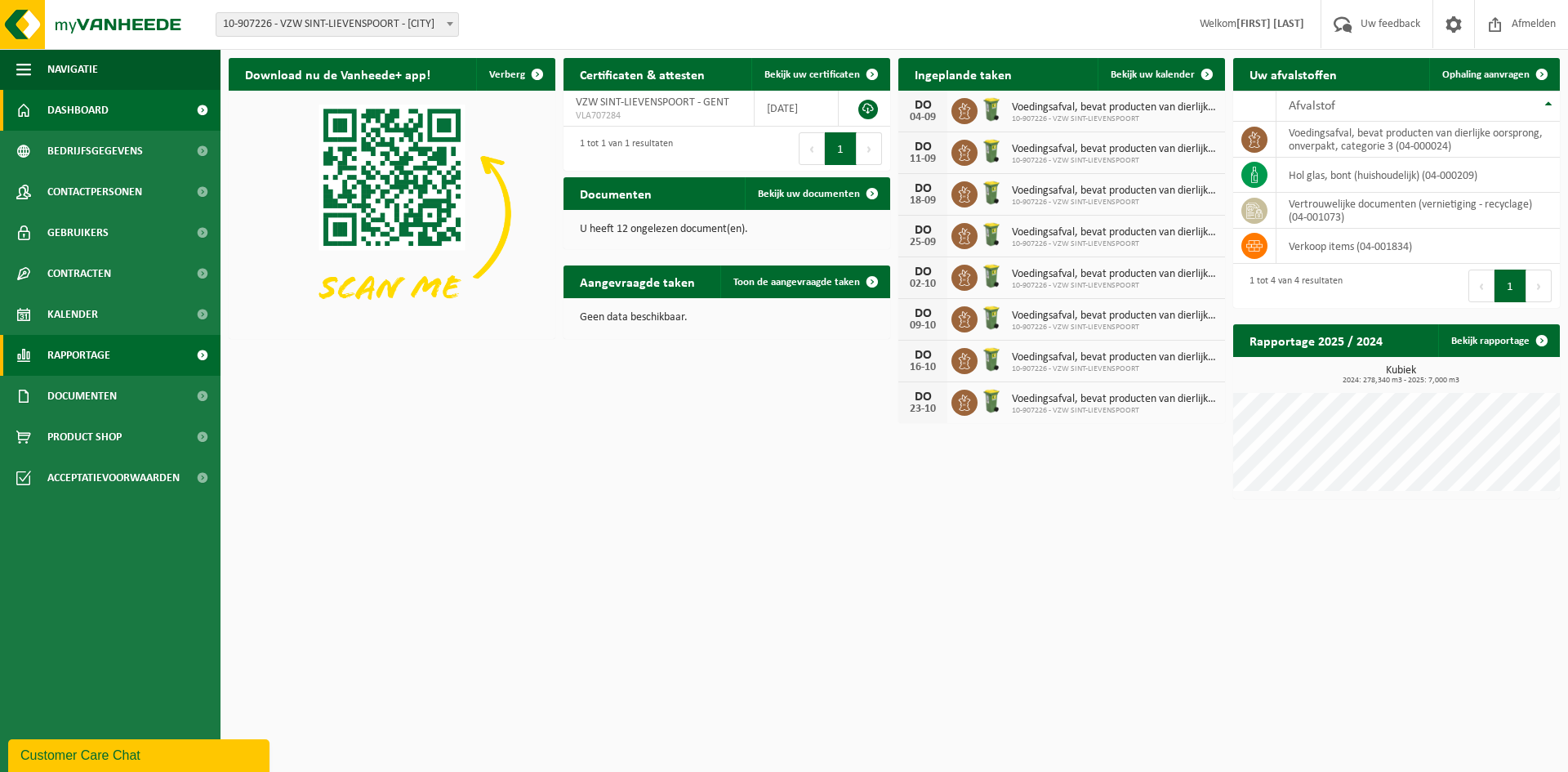 click on "Rapportage" at bounding box center [78, 355] 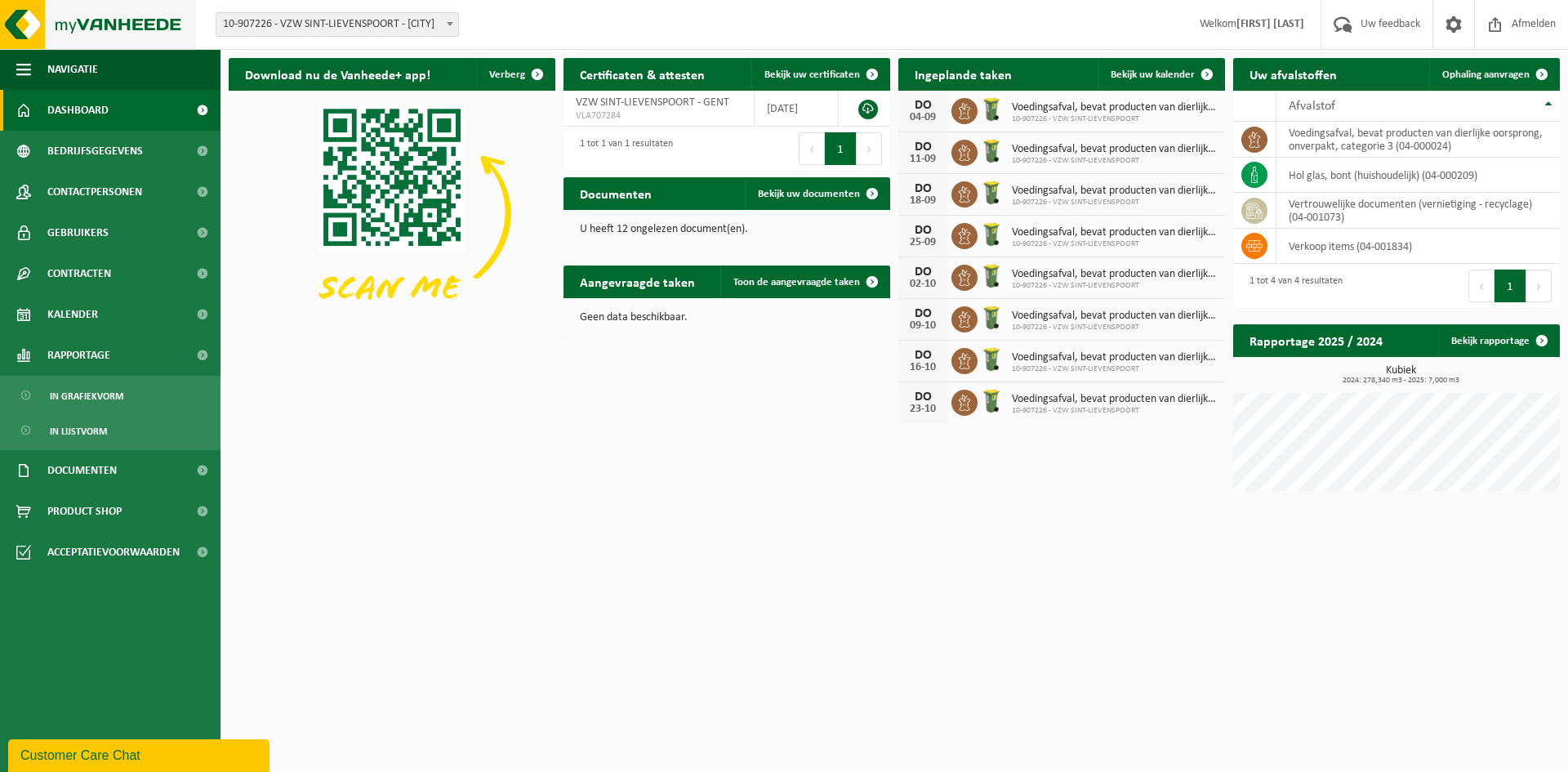 click at bounding box center (98, 25) 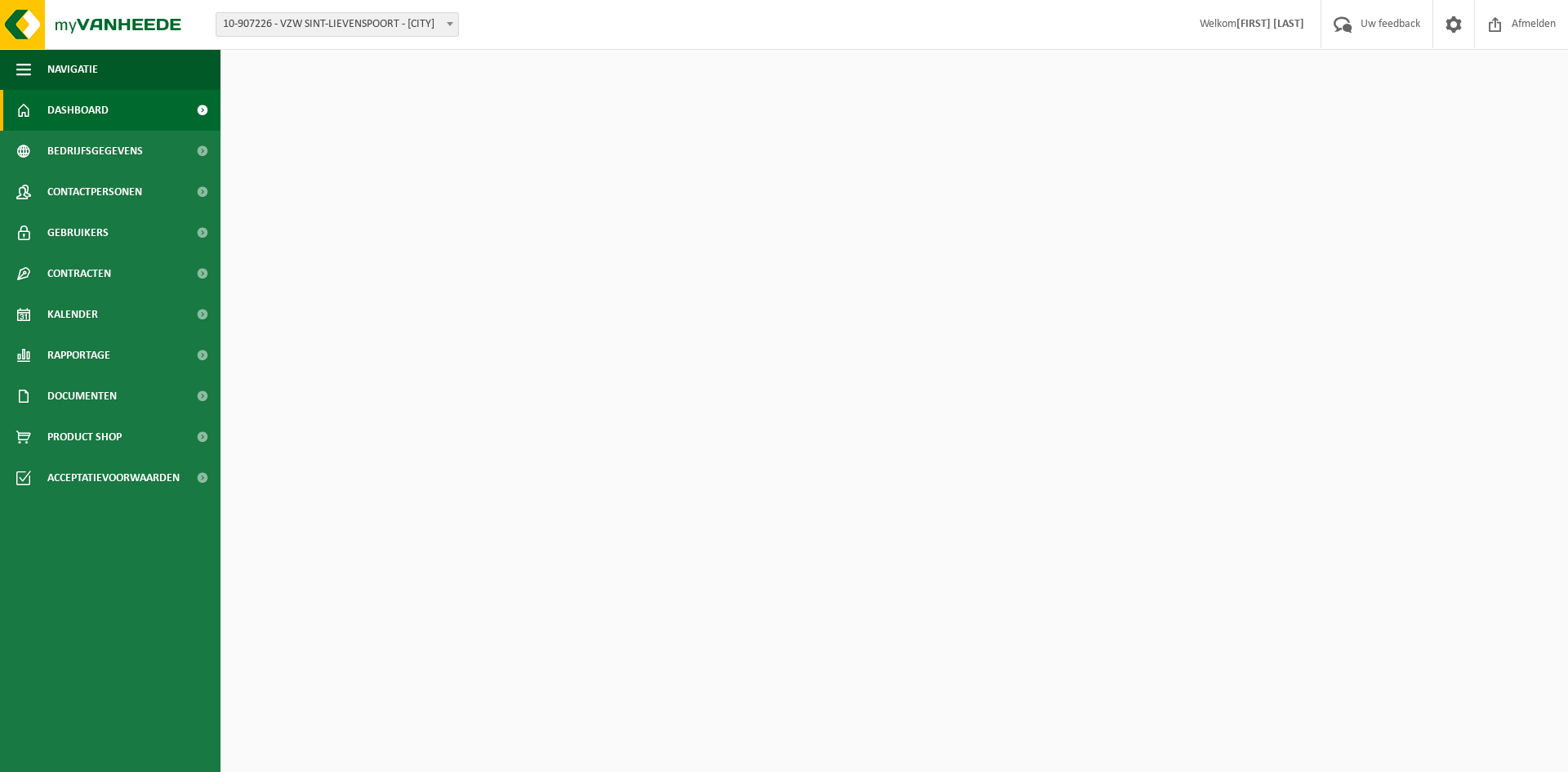 scroll, scrollTop: 0, scrollLeft: 0, axis: both 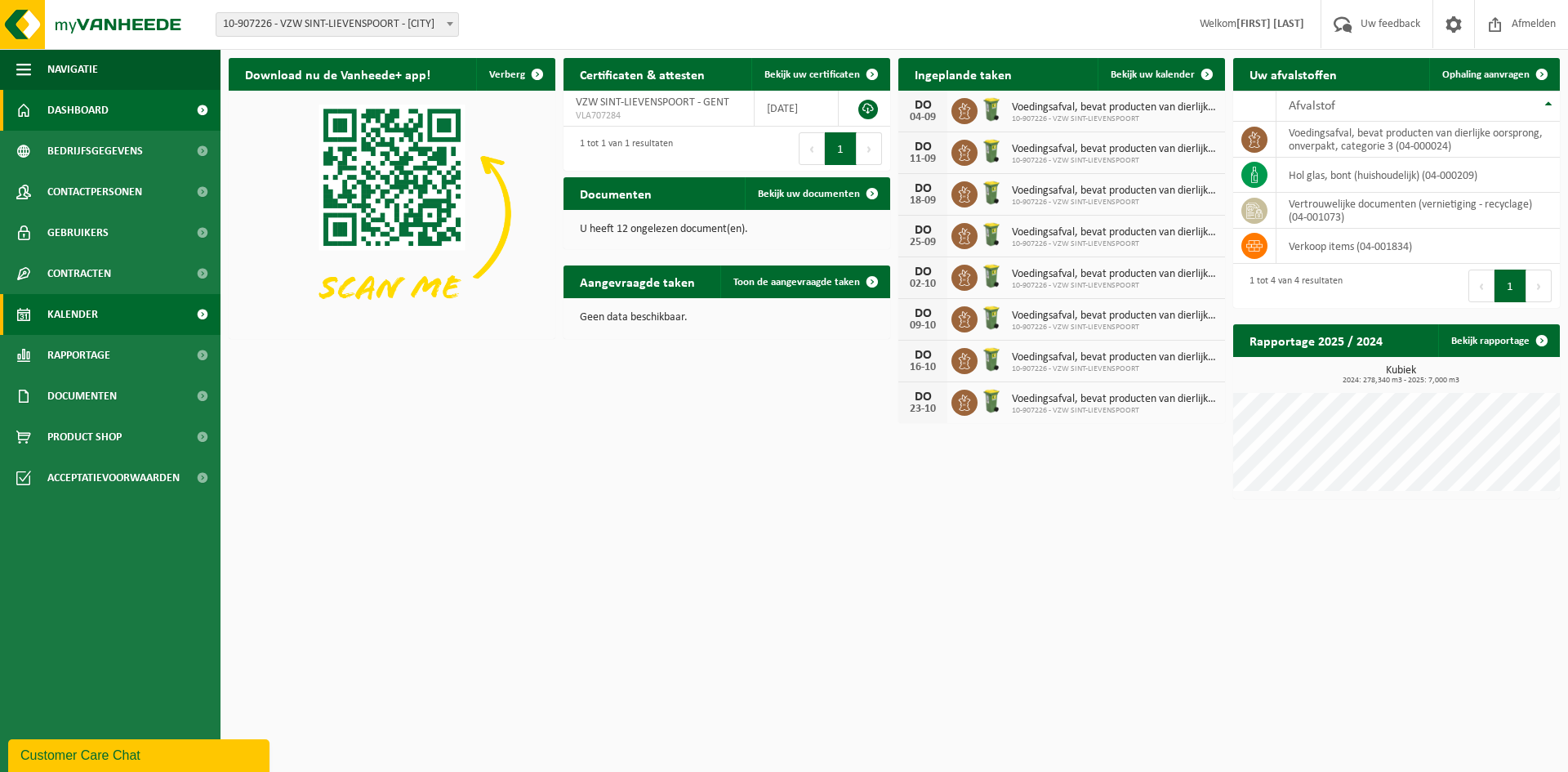 click on "Kalender" at bounding box center [73, 315] 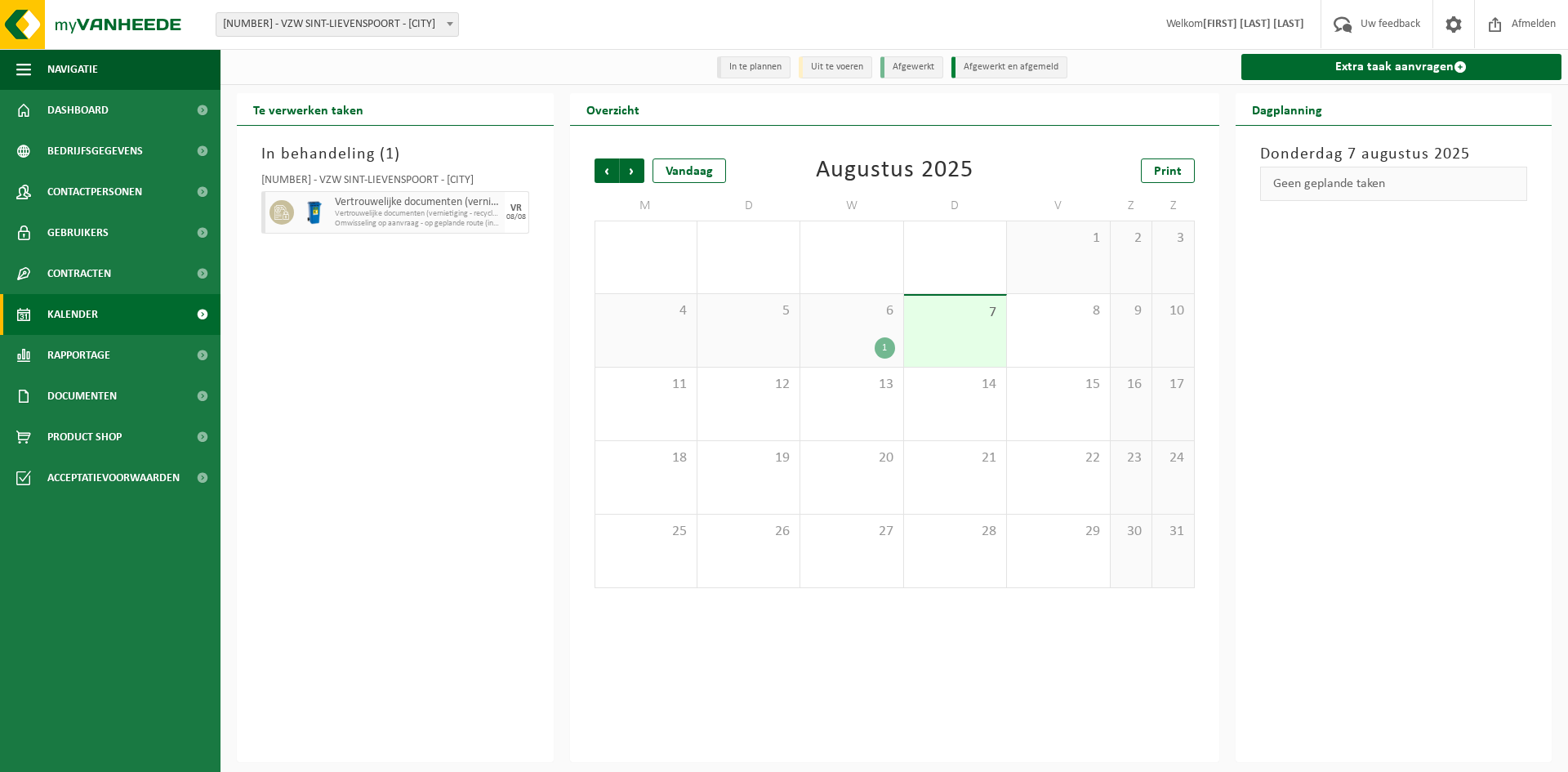 scroll, scrollTop: 0, scrollLeft: 0, axis: both 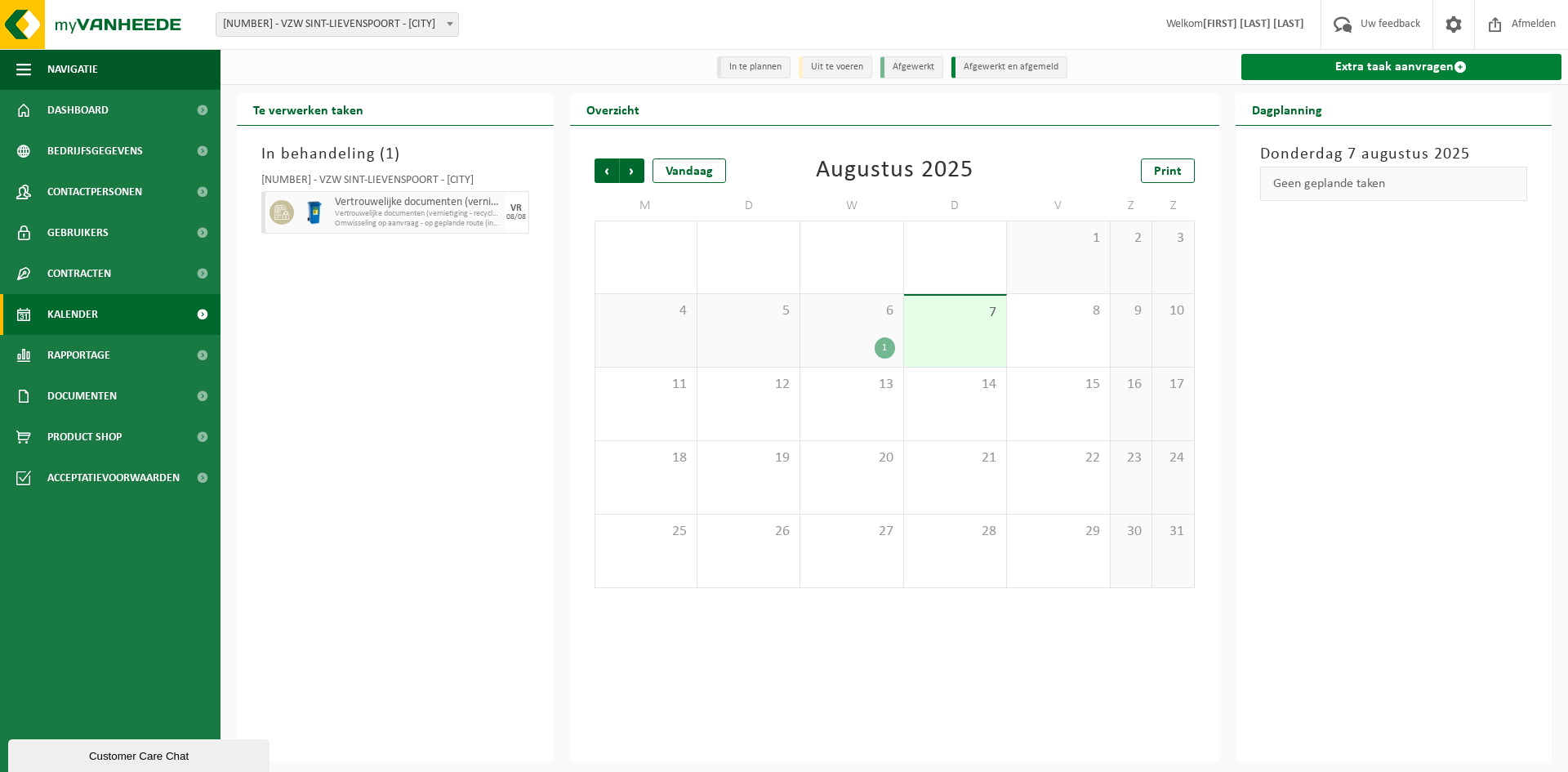 click on "Extra taak aanvragen" at bounding box center (1401, 67) 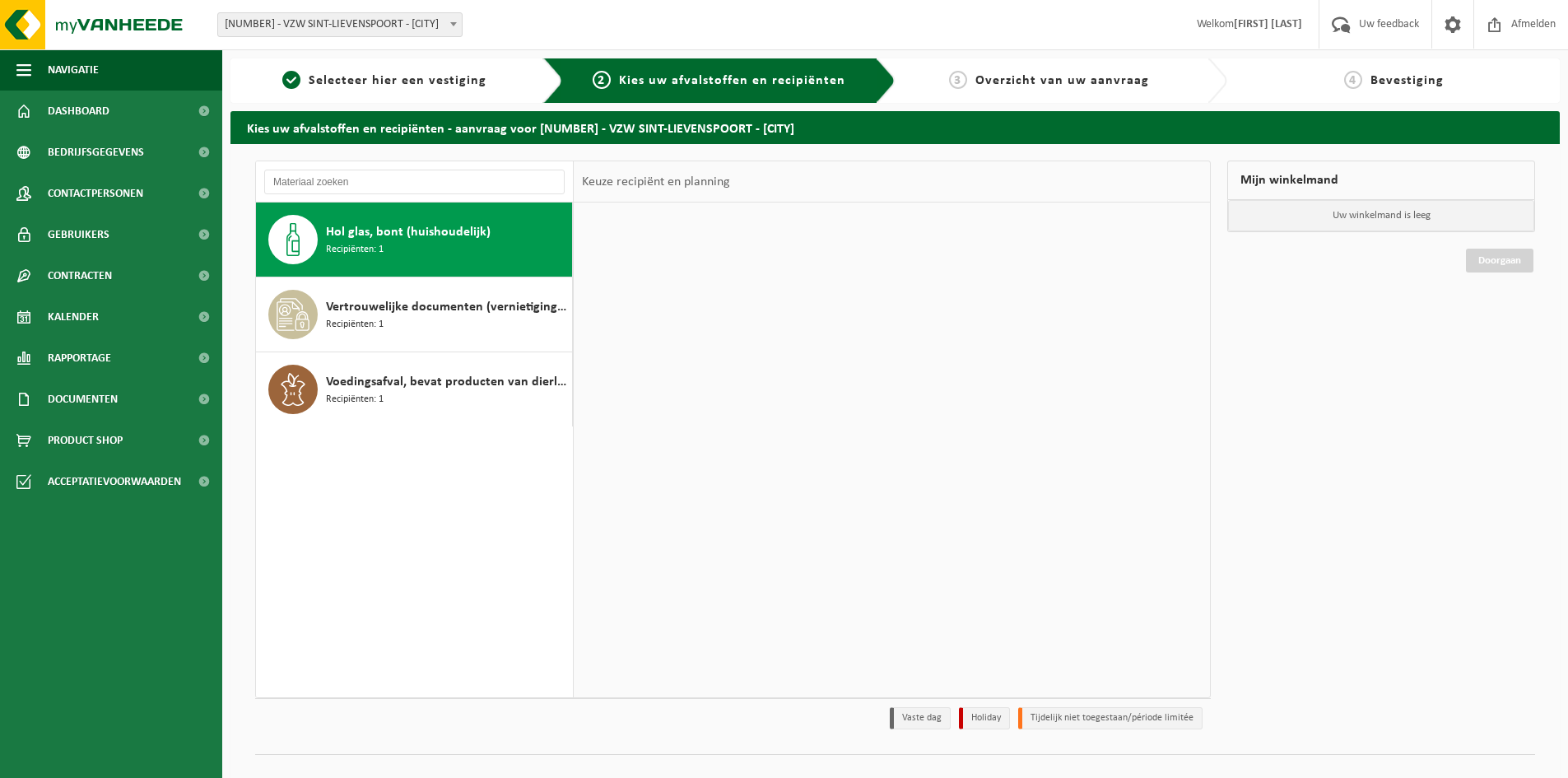 scroll, scrollTop: 0, scrollLeft: 0, axis: both 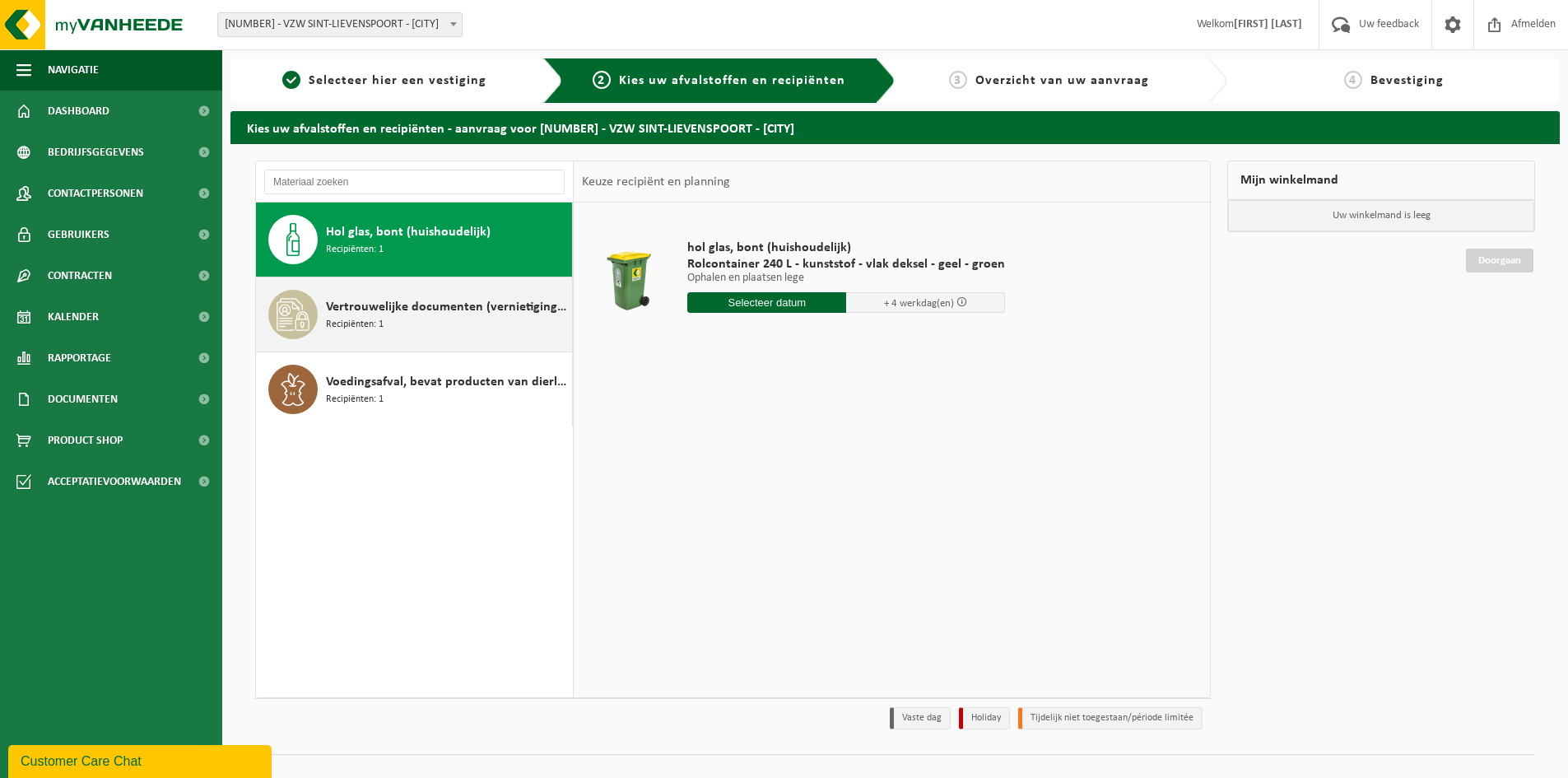click on "Recipiënten: 1" at bounding box center (355, 324) 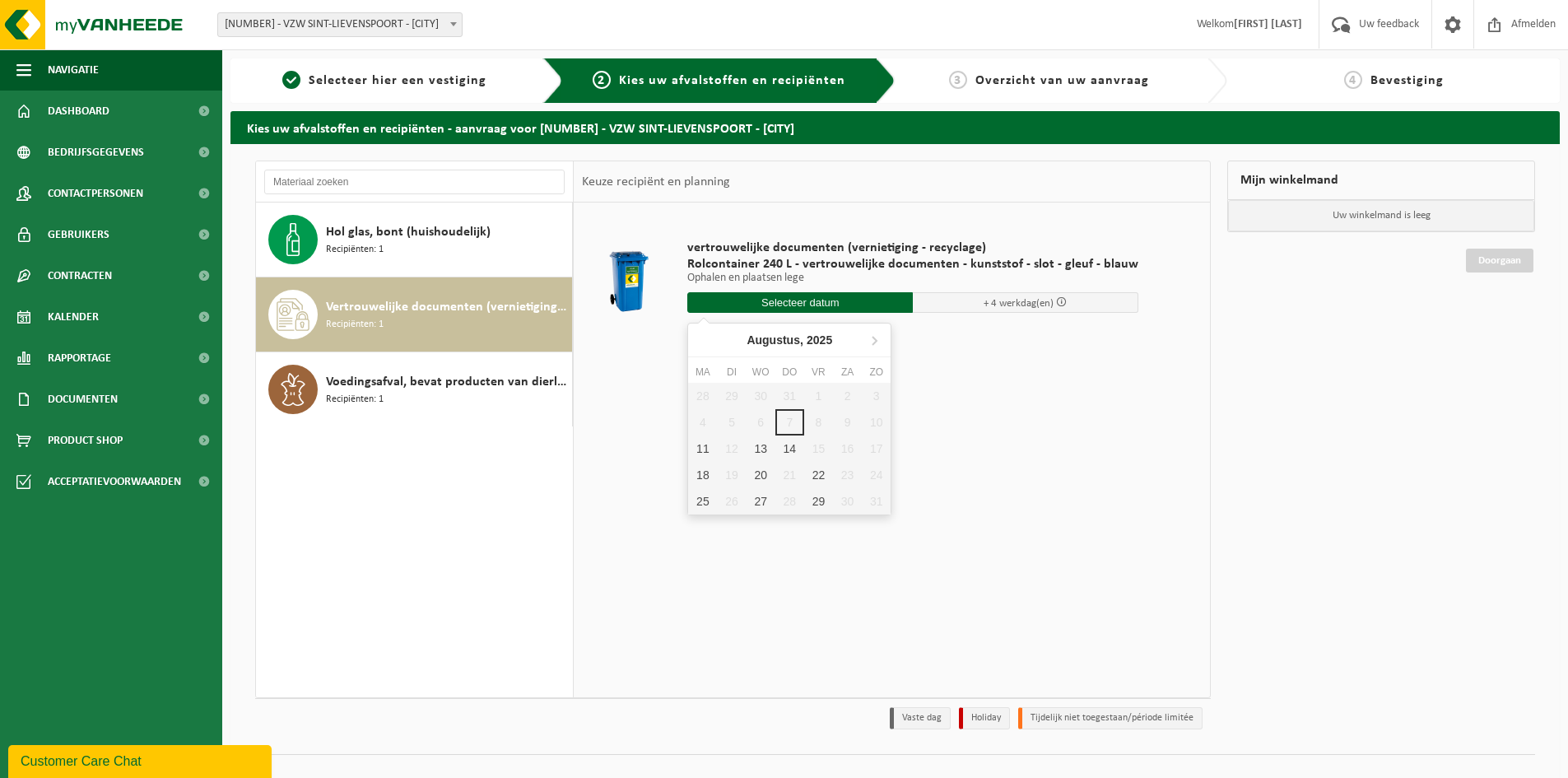 click at bounding box center (800, 302) 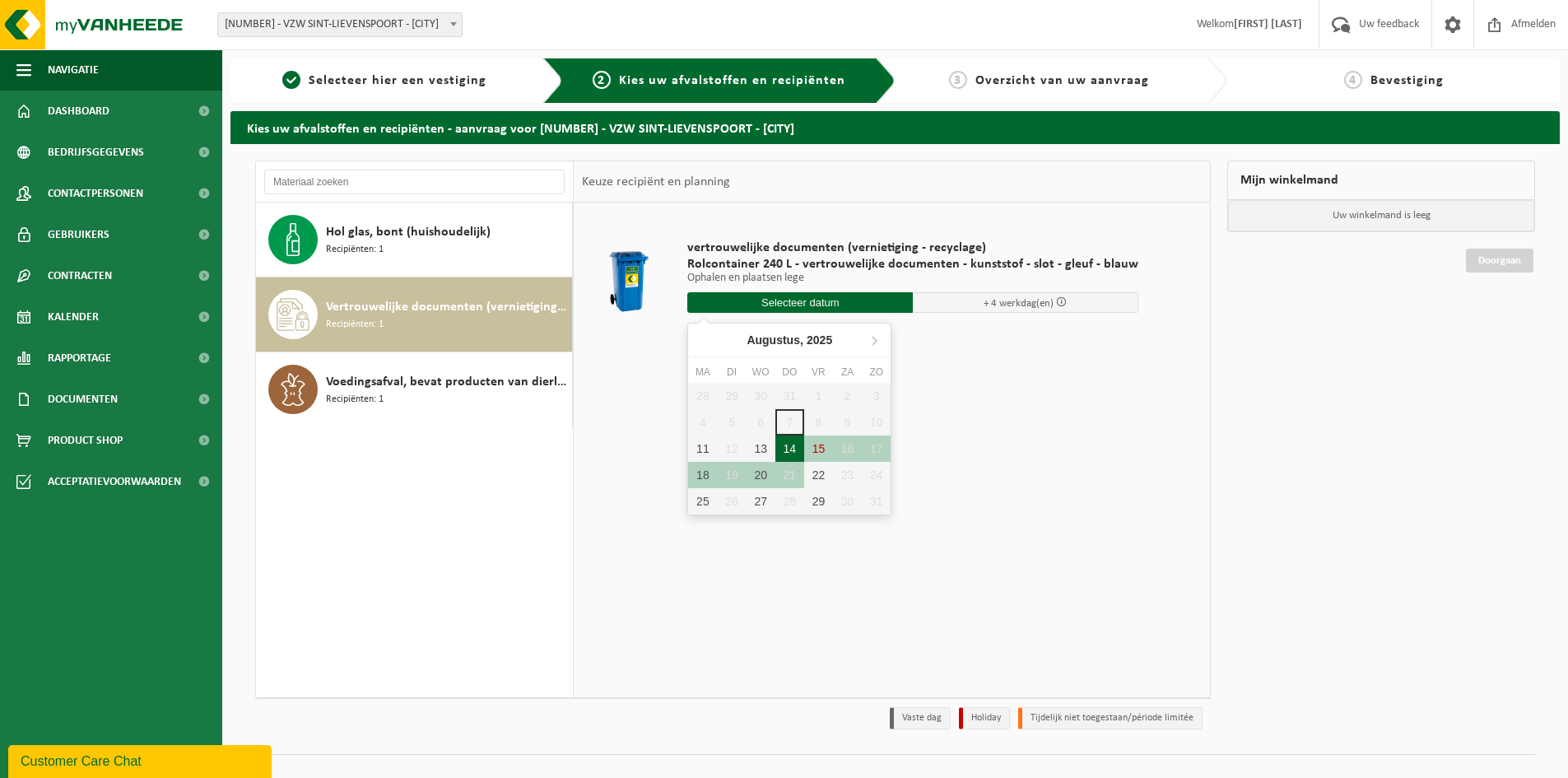 click on "14" at bounding box center (789, 449) 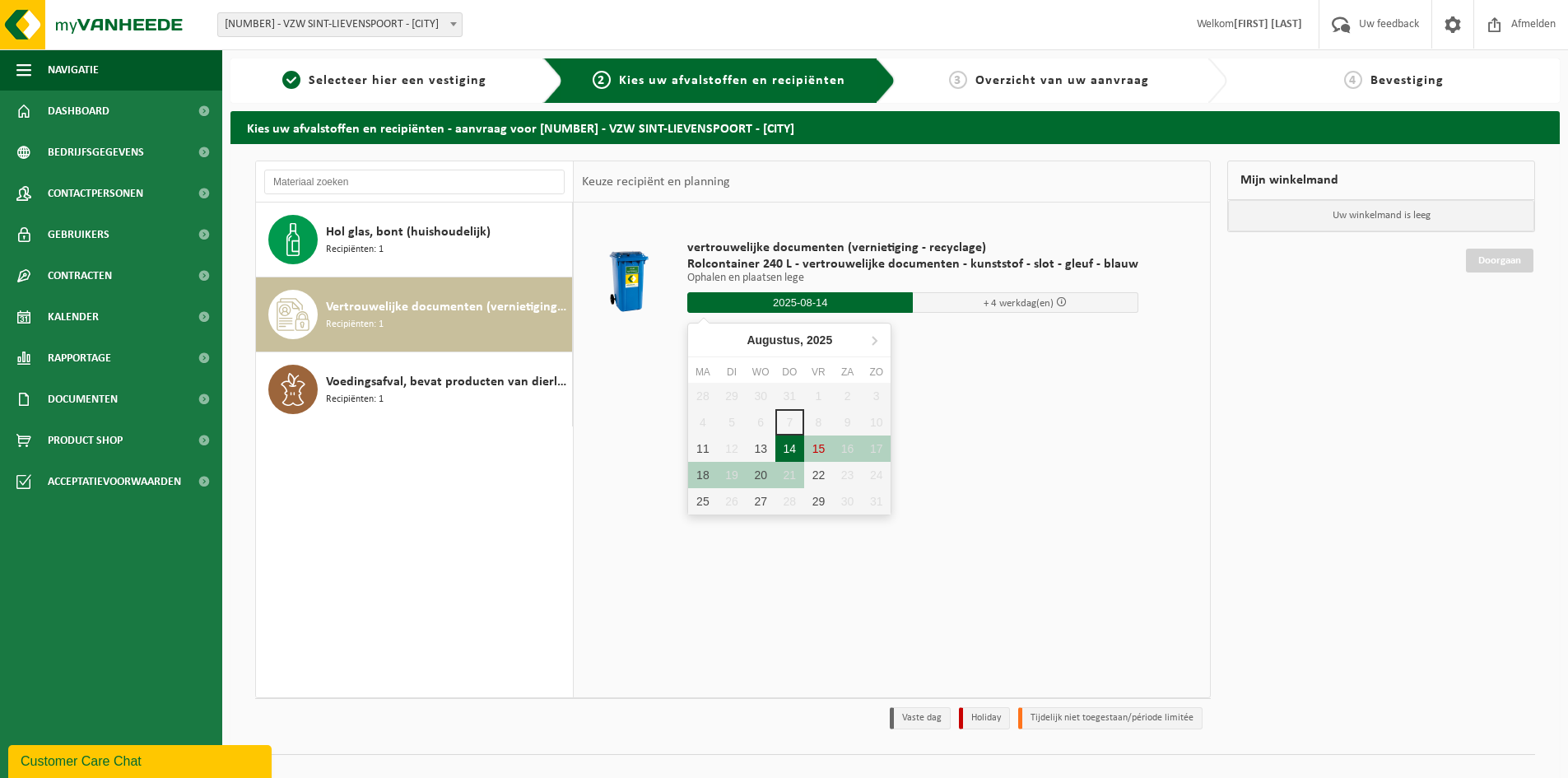 type on "Van 2025-08-14" 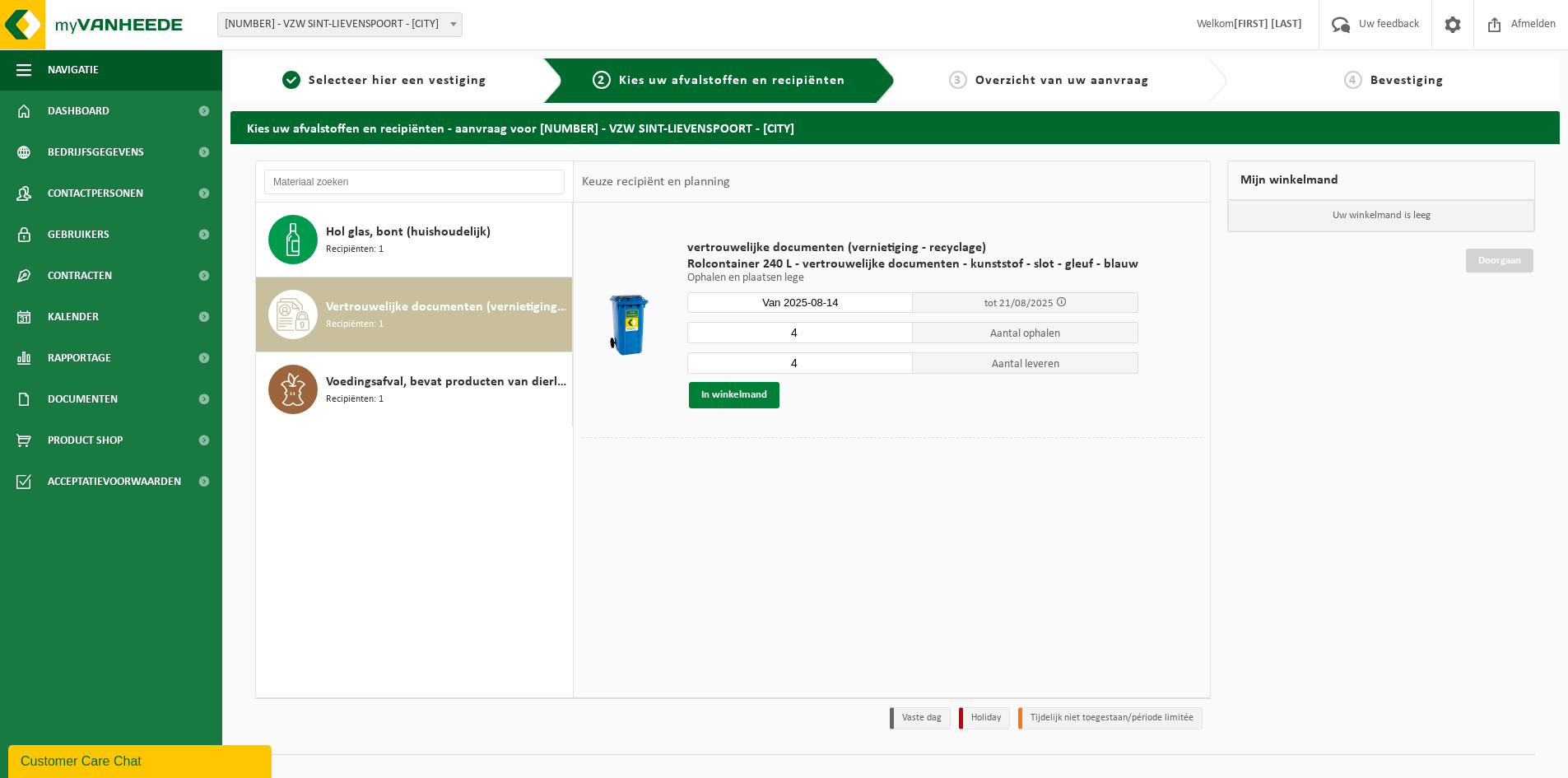 click on "In winkelmand" at bounding box center [734, 395] 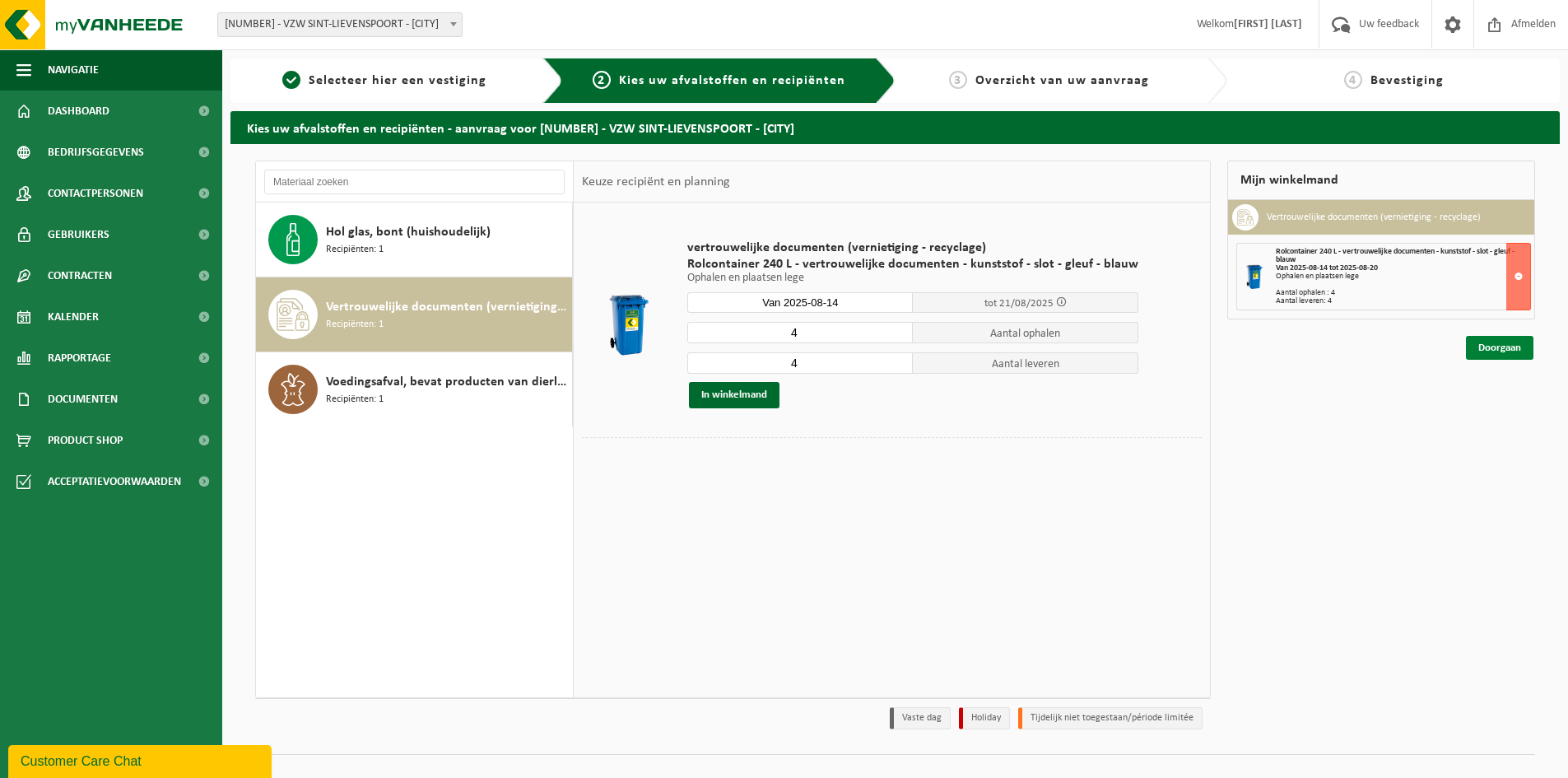 click on "Doorgaan" at bounding box center [1500, 347] 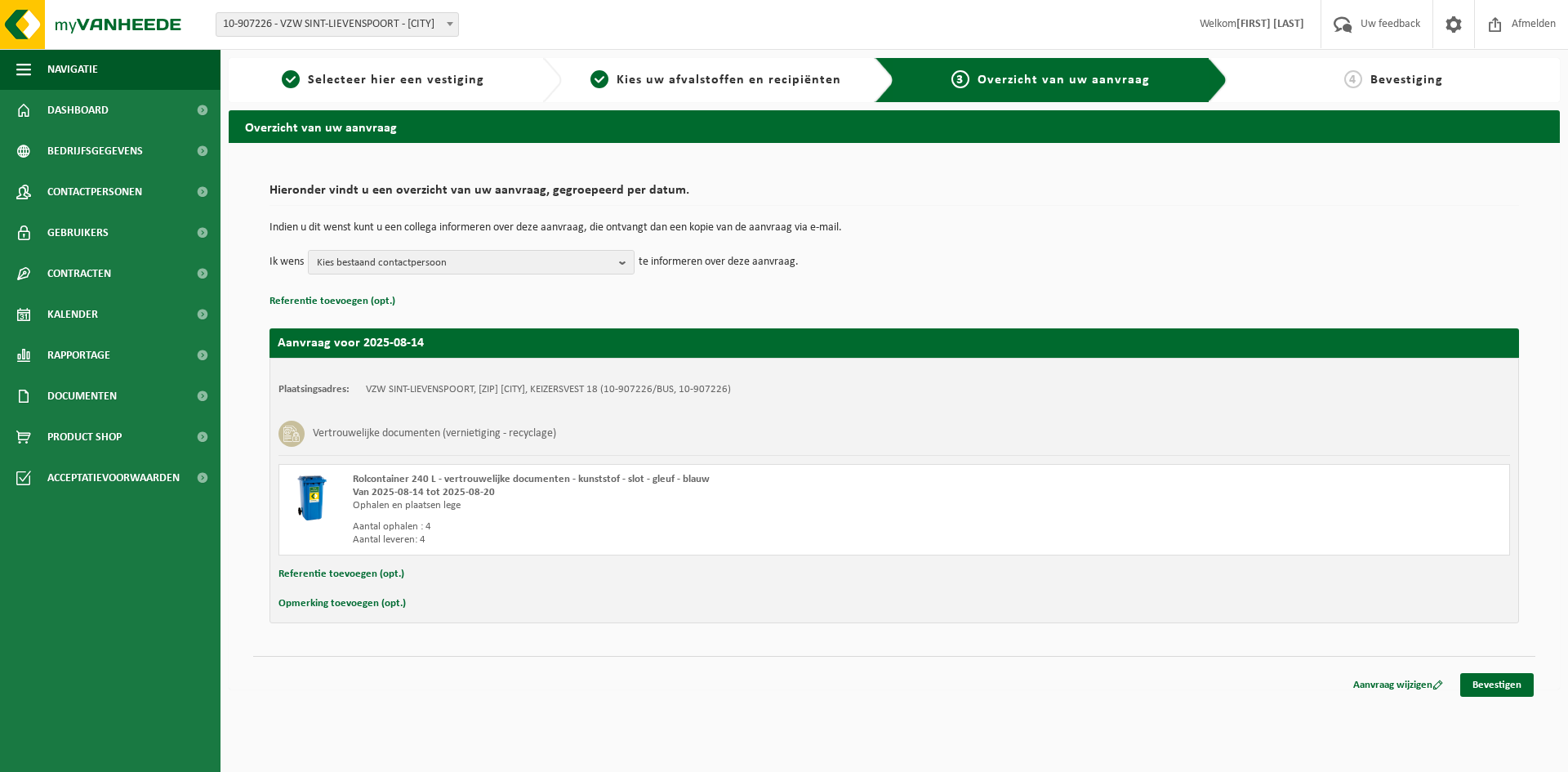 scroll, scrollTop: 0, scrollLeft: 0, axis: both 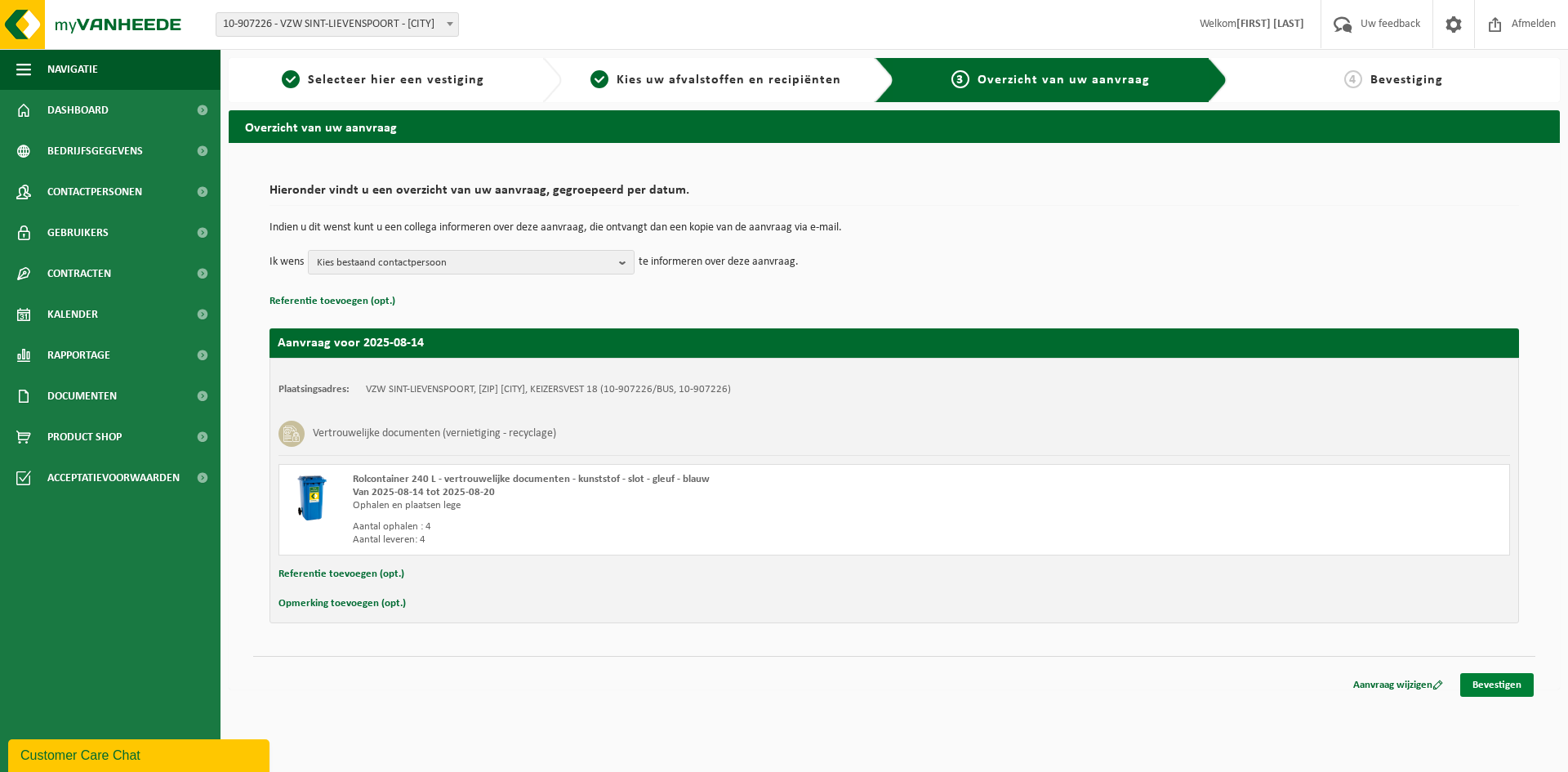 click on "Bevestigen" at bounding box center (1497, 685) 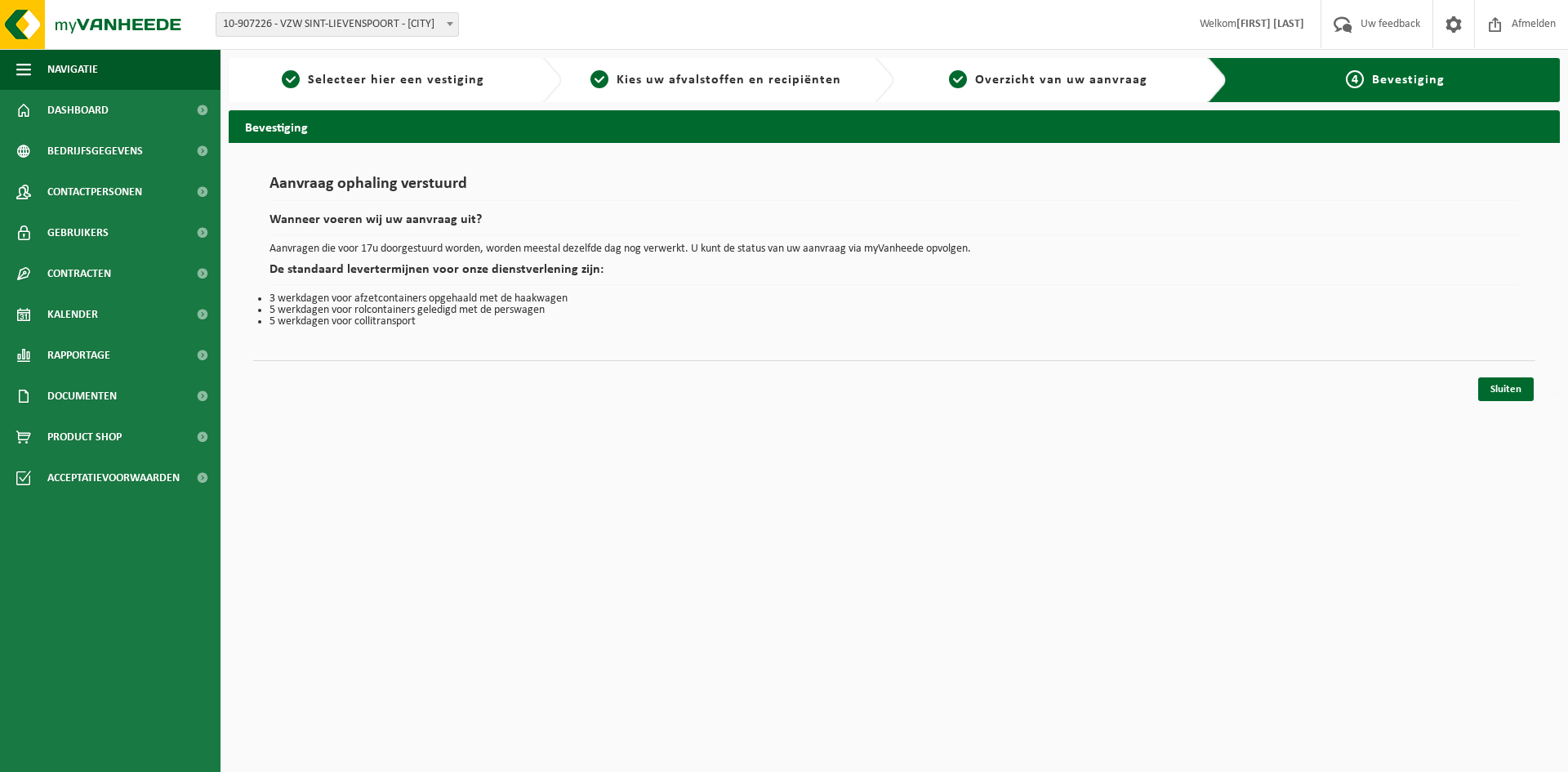 scroll, scrollTop: 0, scrollLeft: 0, axis: both 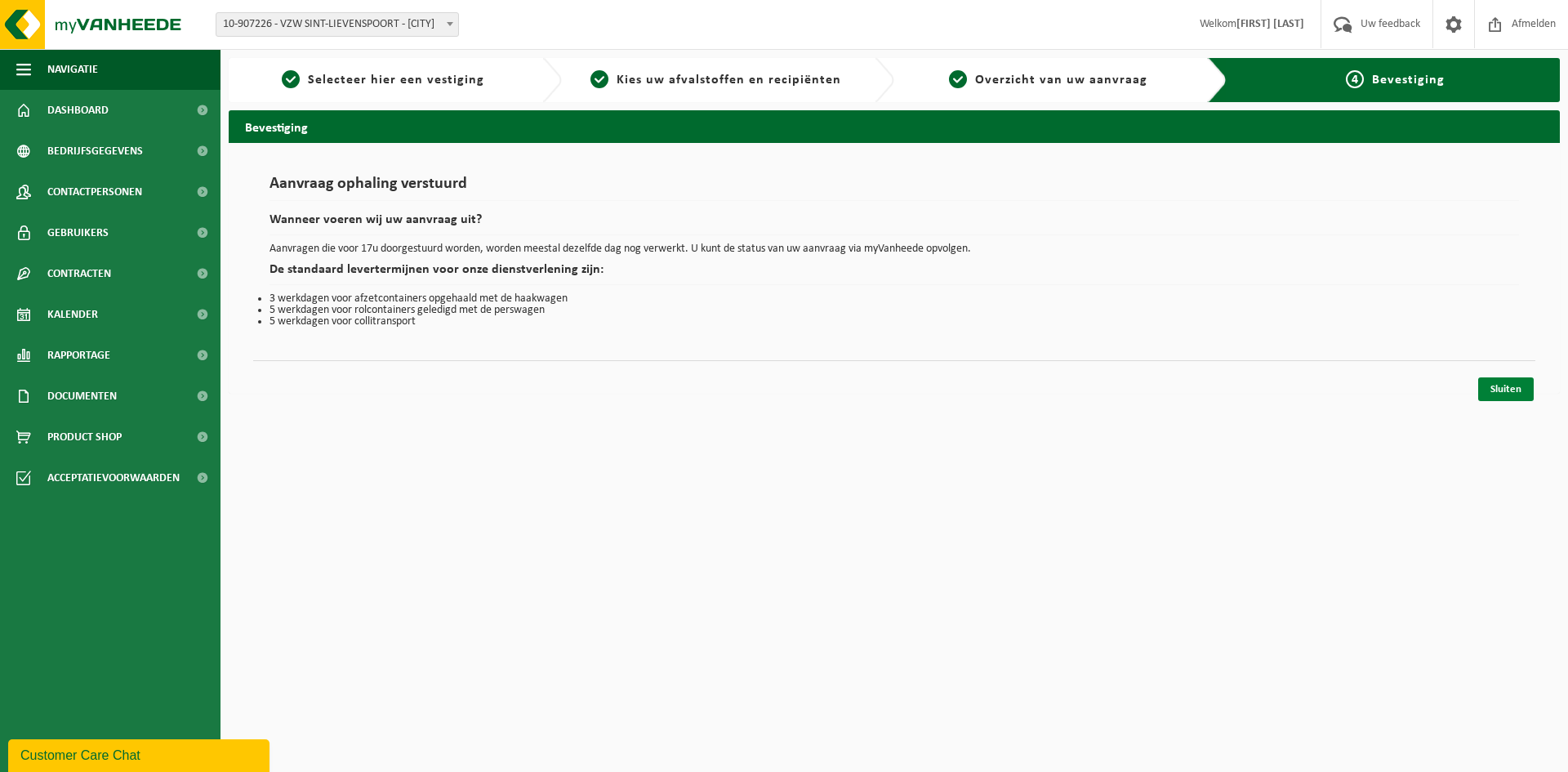 click on "Sluiten" at bounding box center [1506, 389] 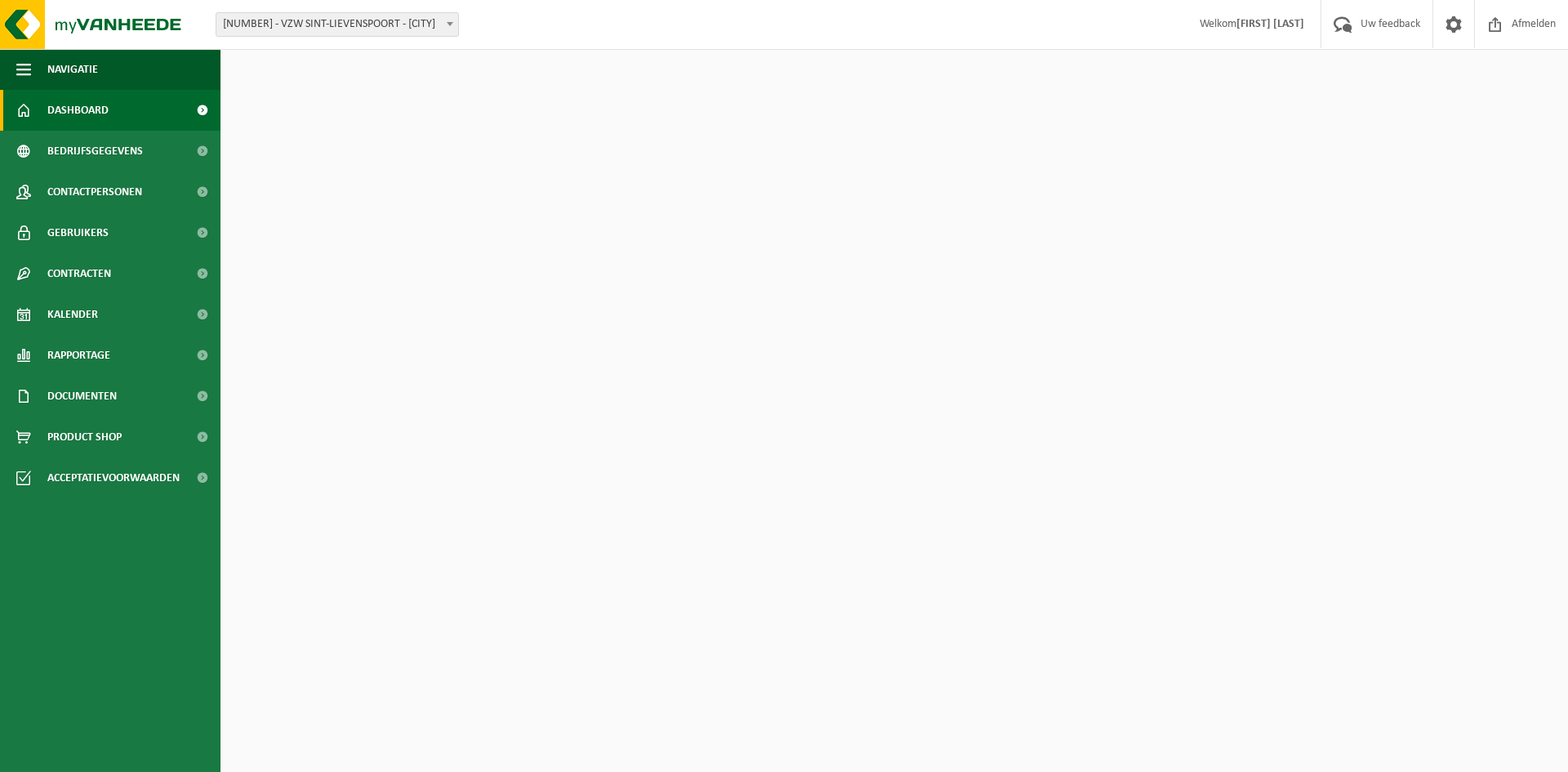 scroll, scrollTop: 0, scrollLeft: 0, axis: both 